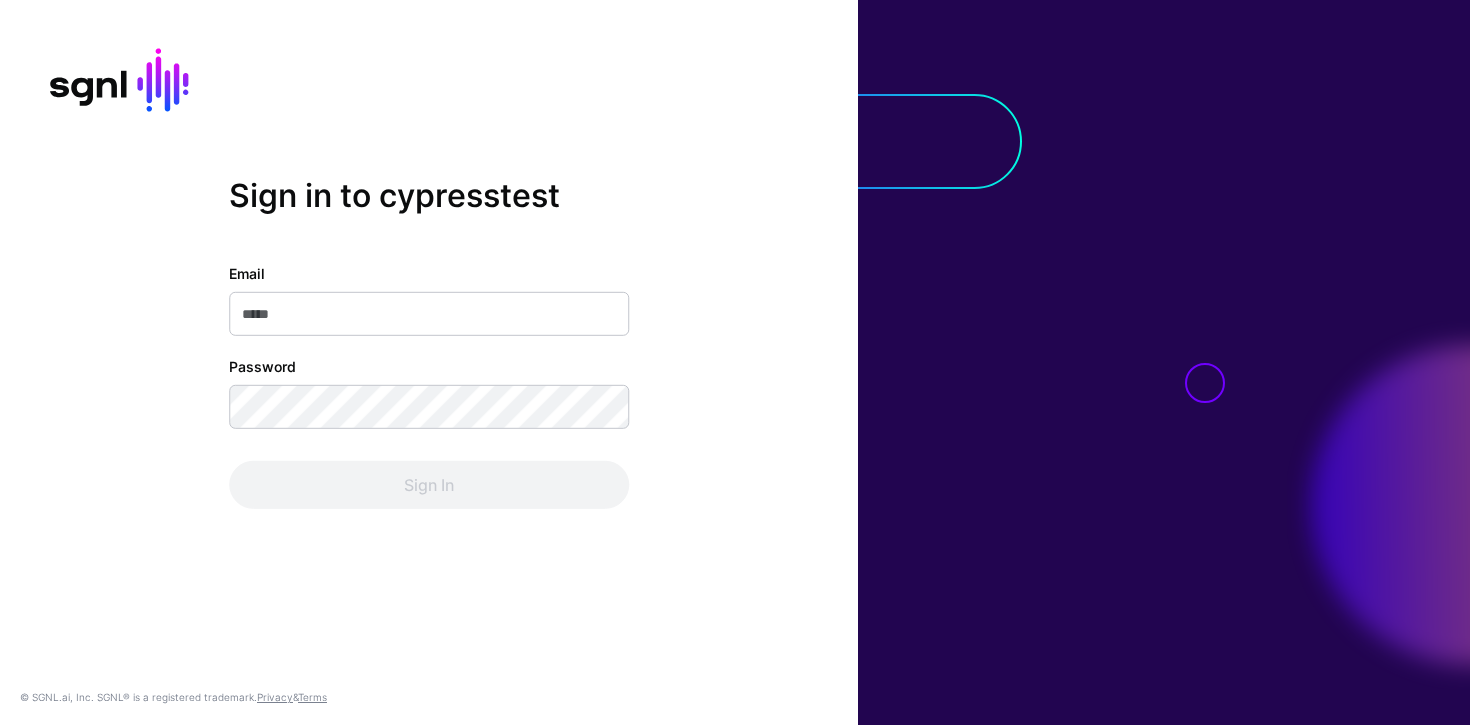scroll, scrollTop: 0, scrollLeft: 0, axis: both 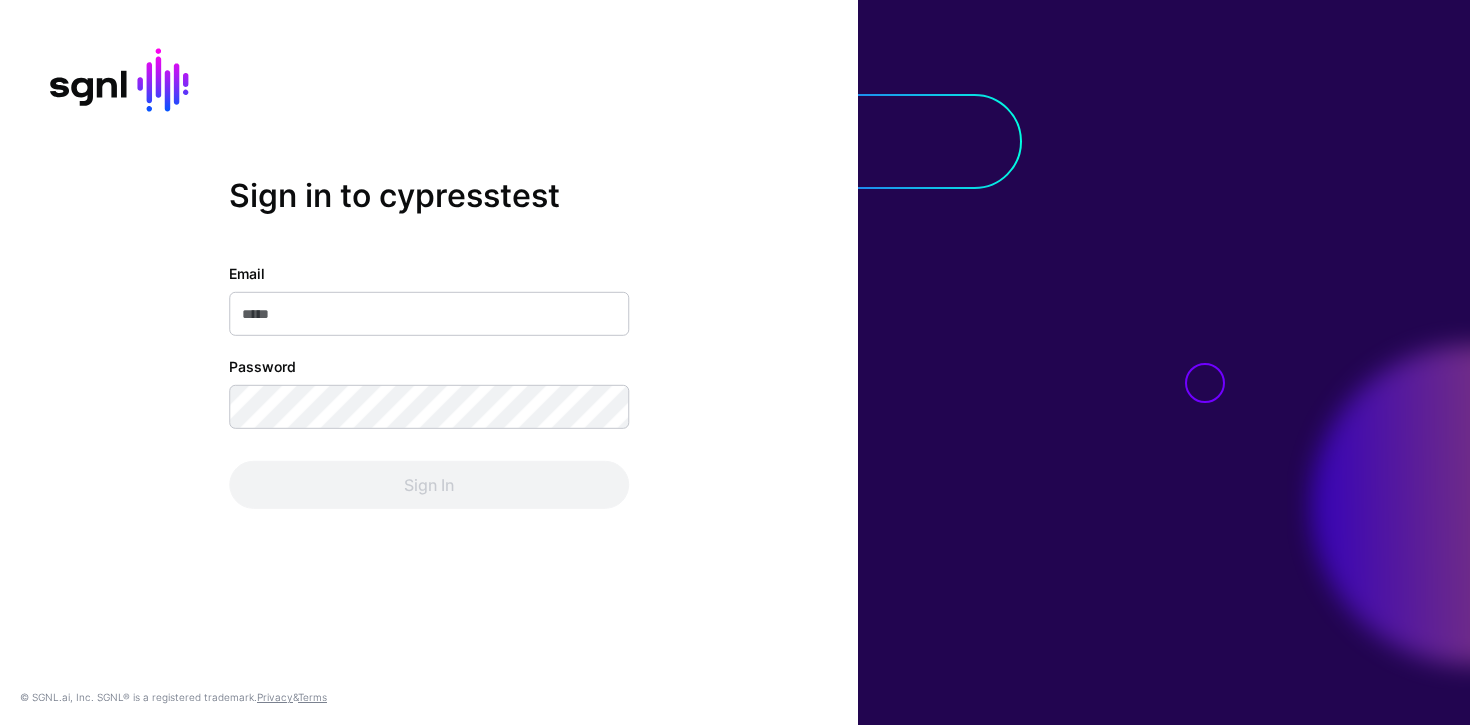 click on "Email" at bounding box center [429, 314] 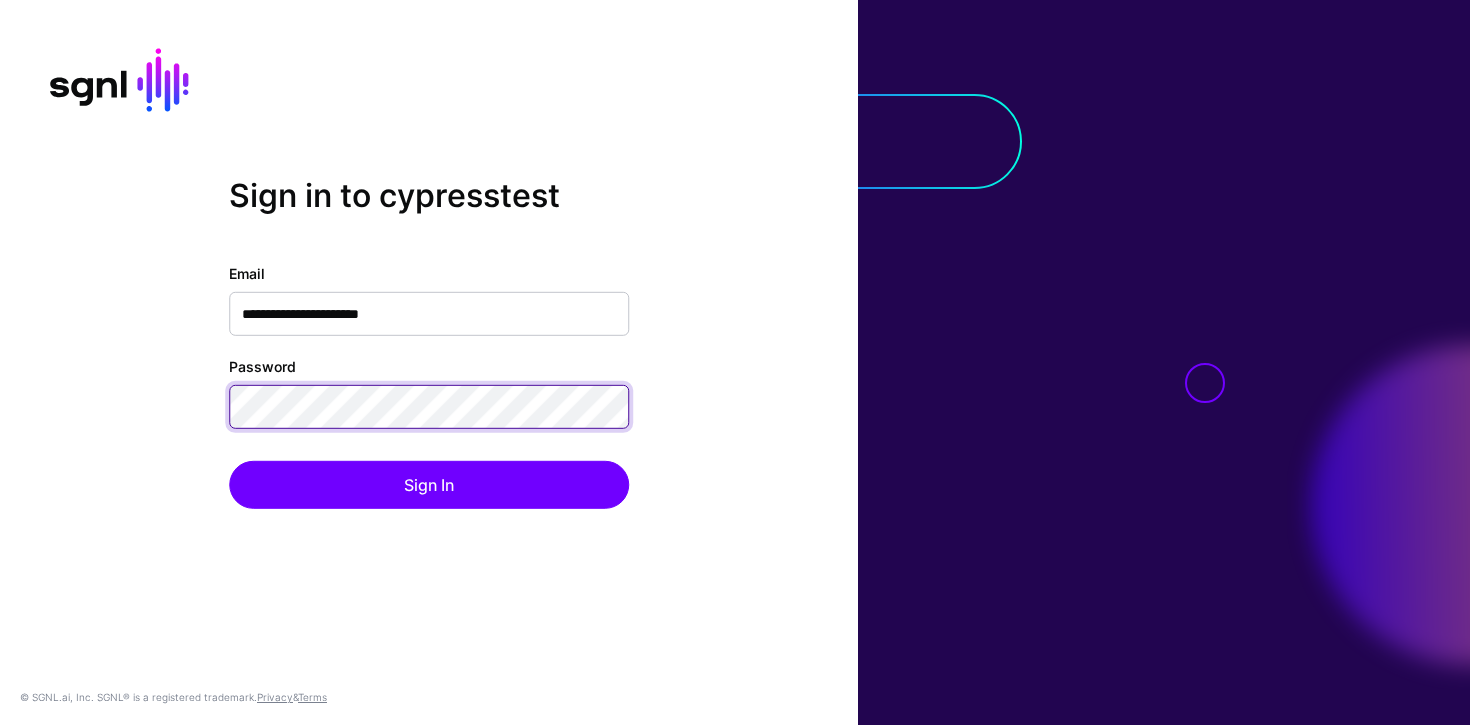 click on "Sign In" 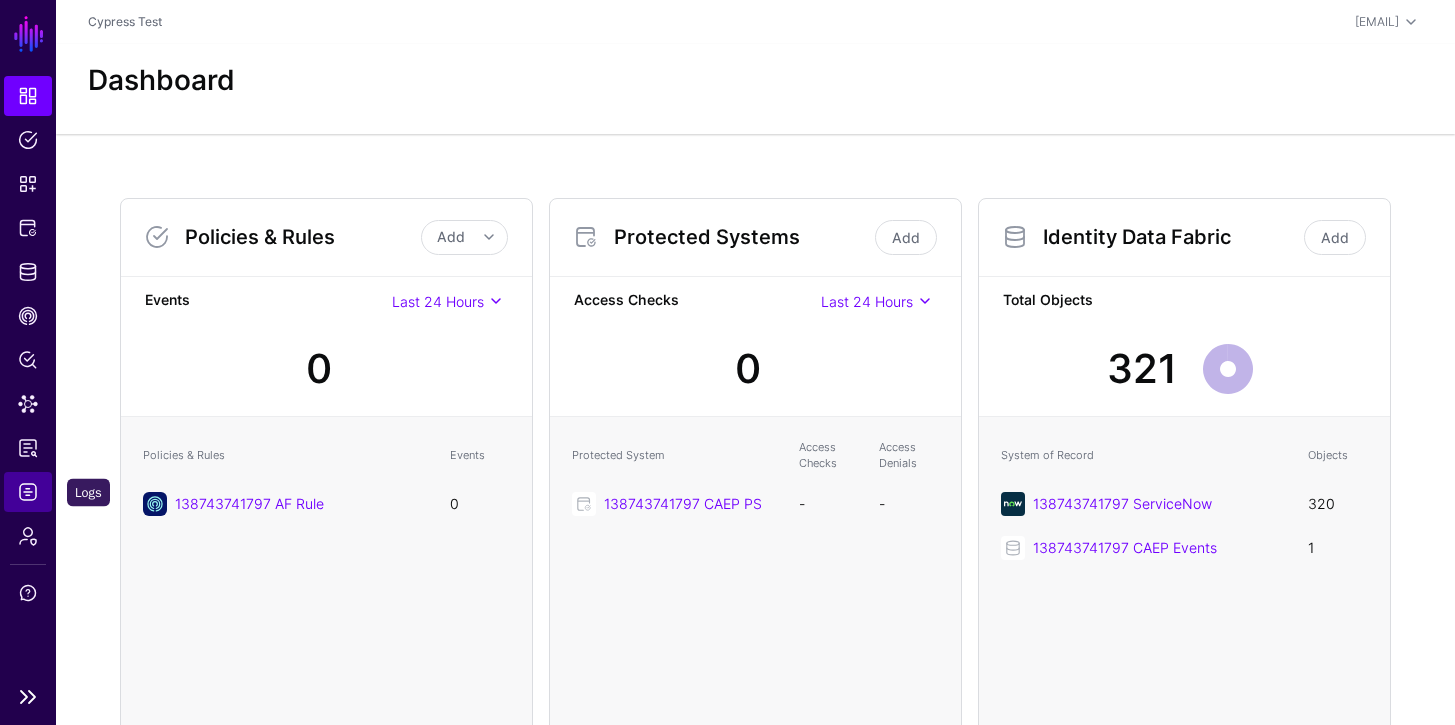 click on "Logs" 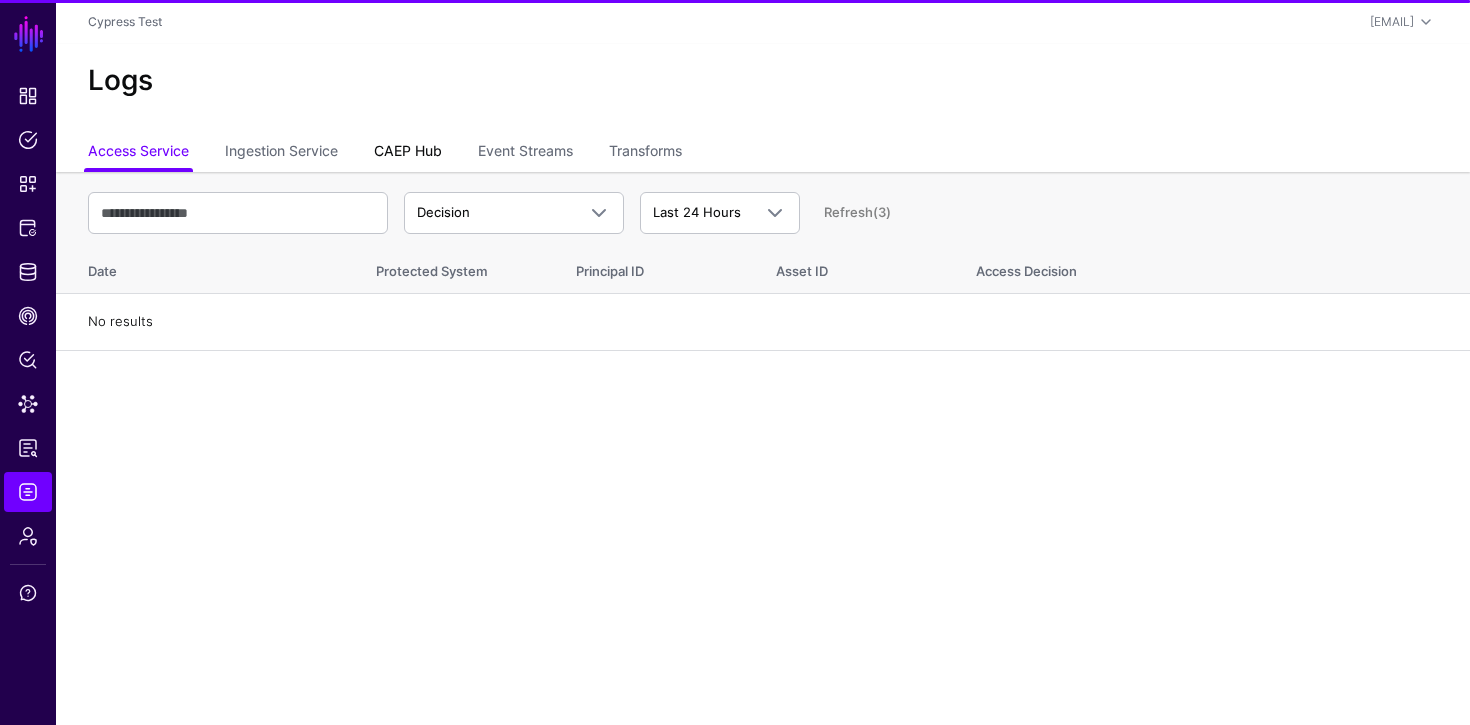 click on "CAEP Hub" 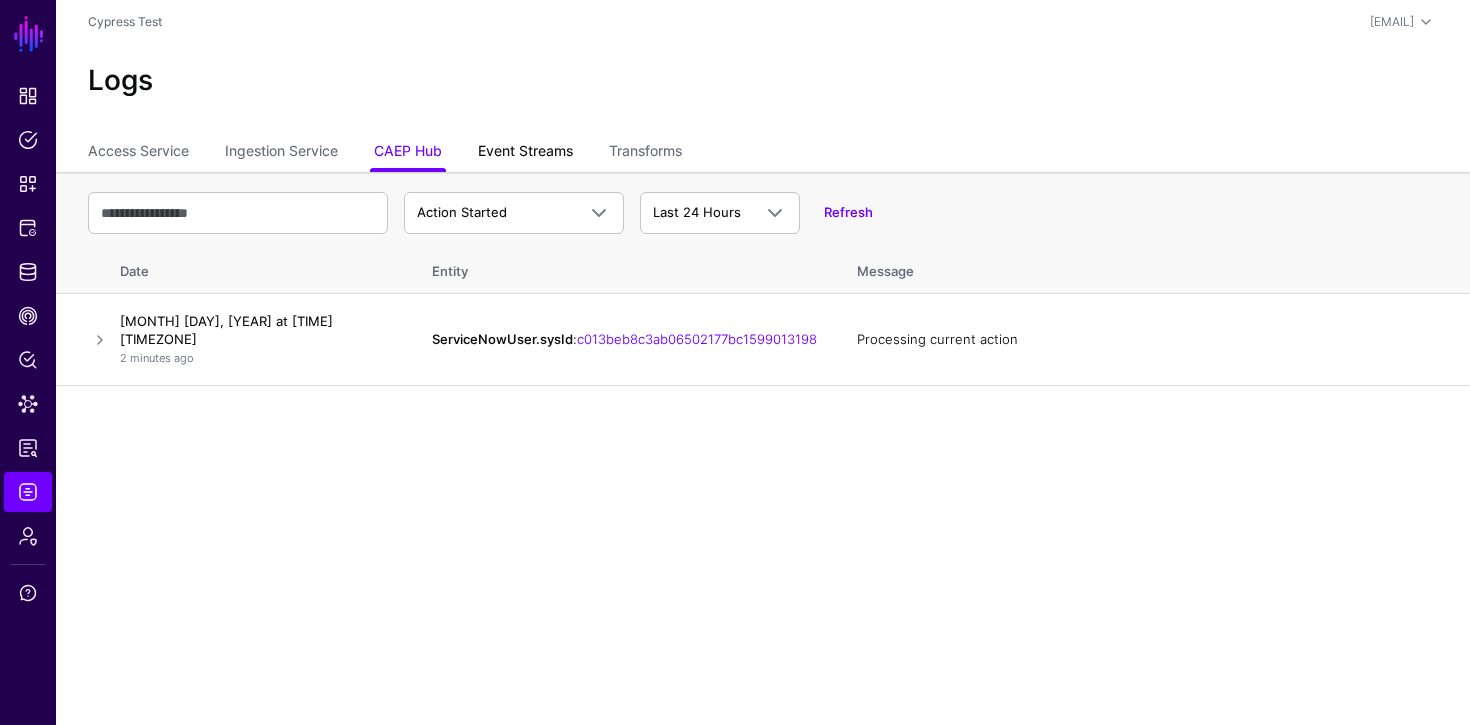 click on "Event Streams" 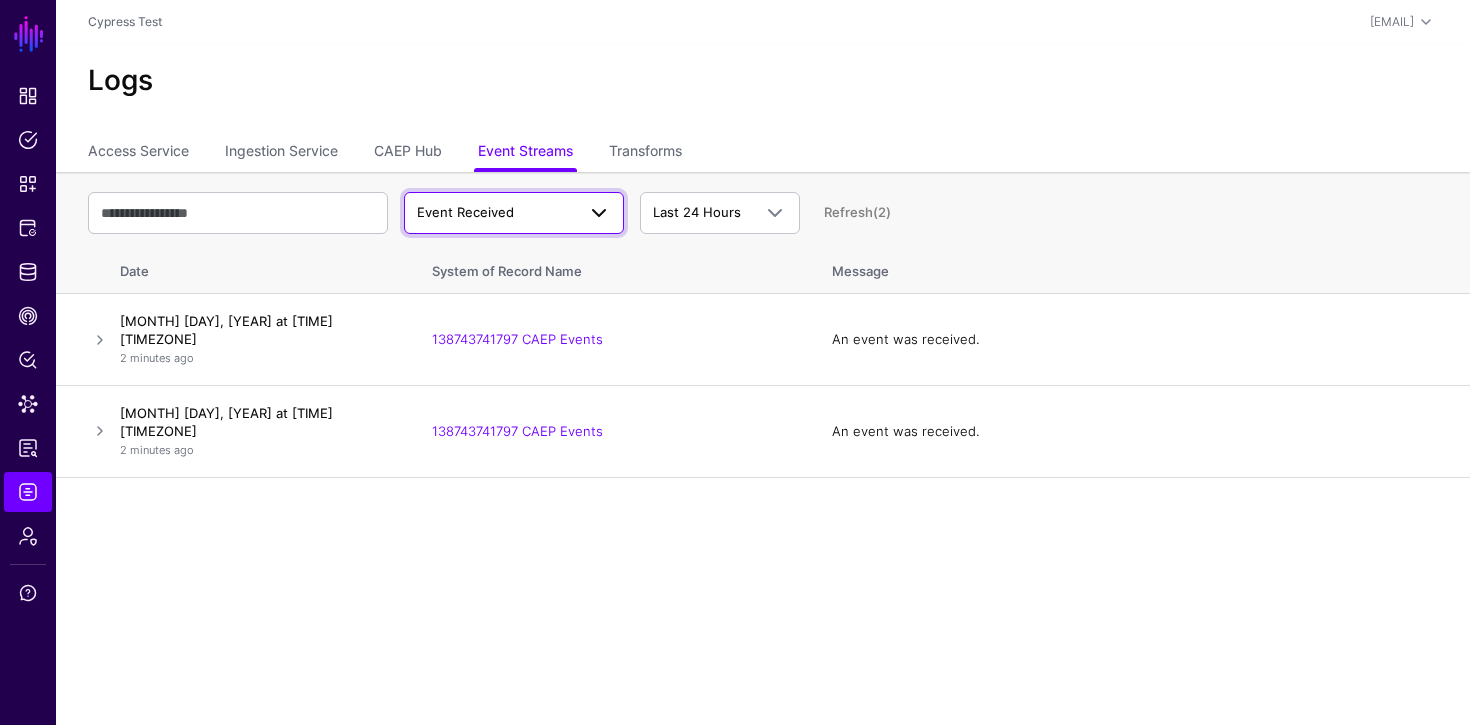 click on "Event Received" at bounding box center (496, 213) 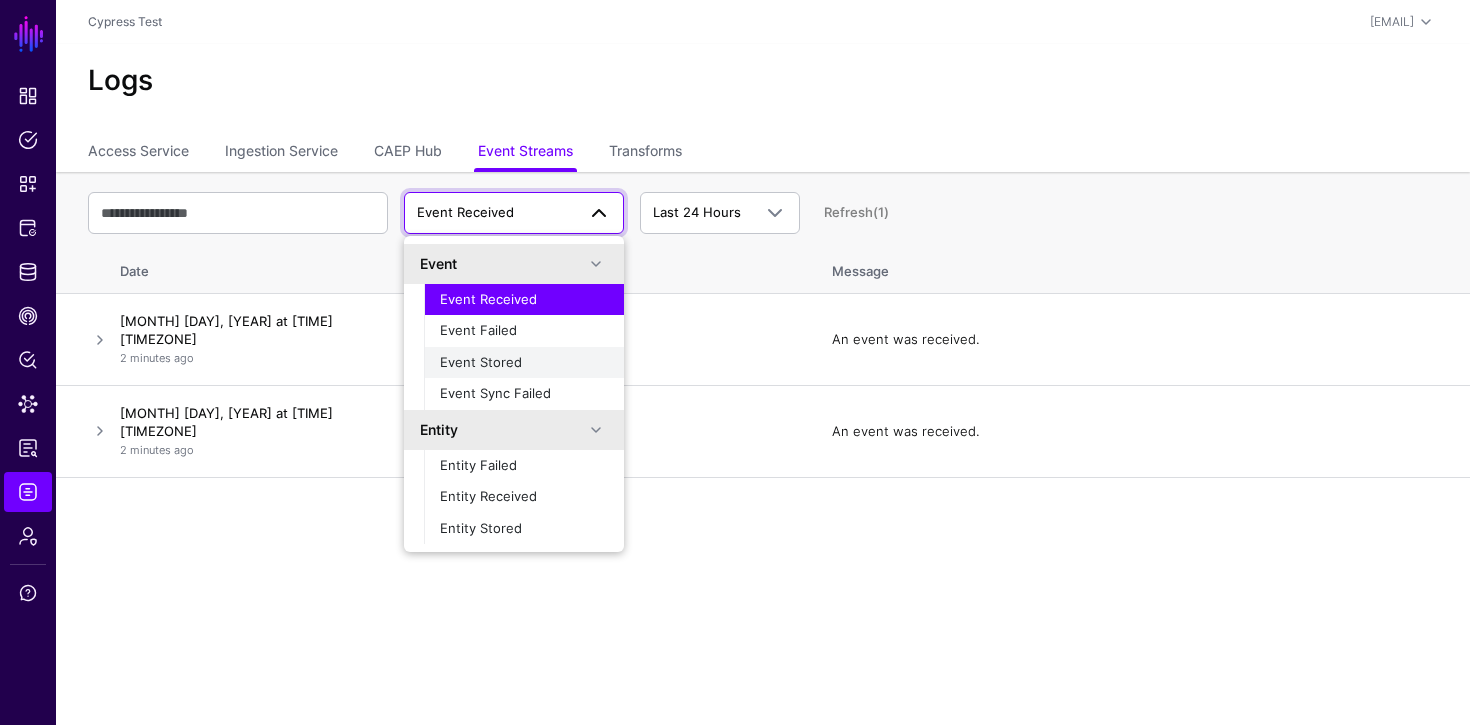 click on "Event Stored" at bounding box center [524, 363] 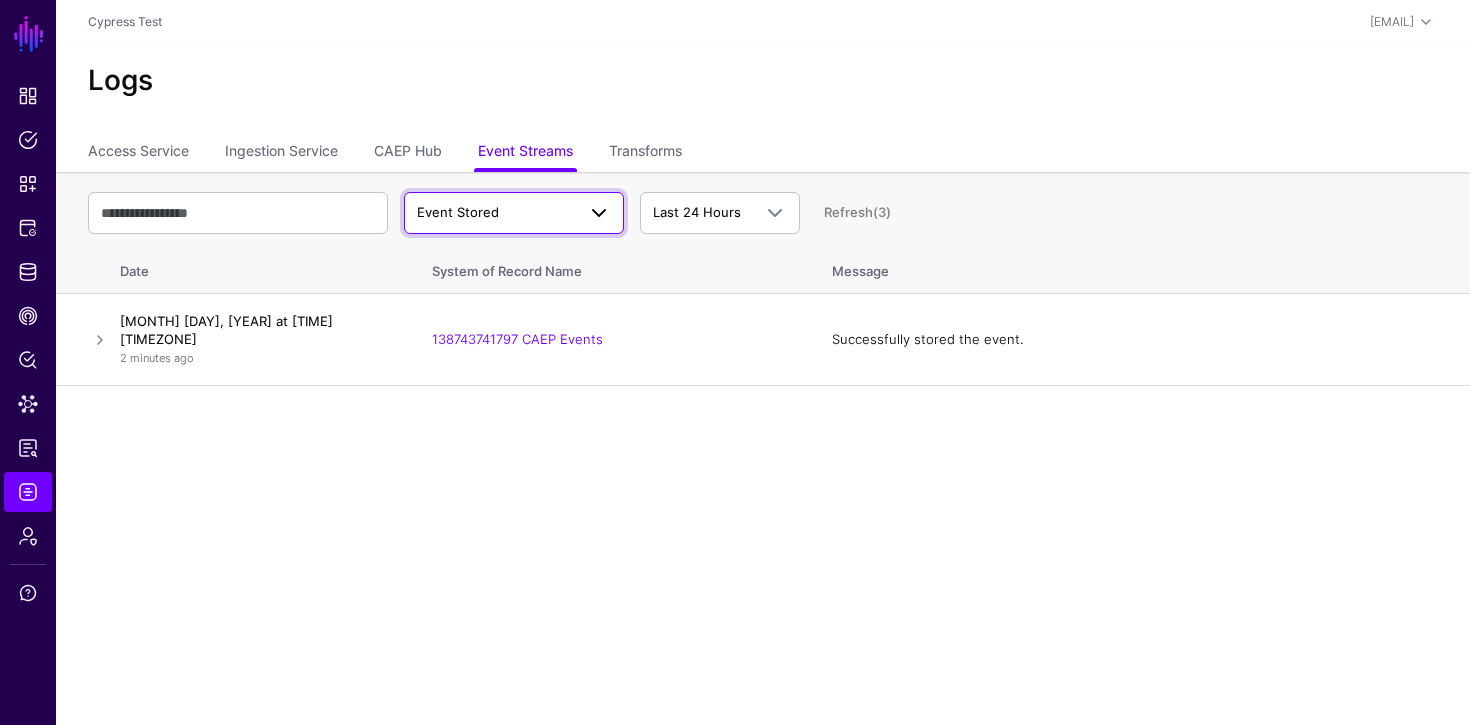 click on "Event Stored" at bounding box center (514, 213) 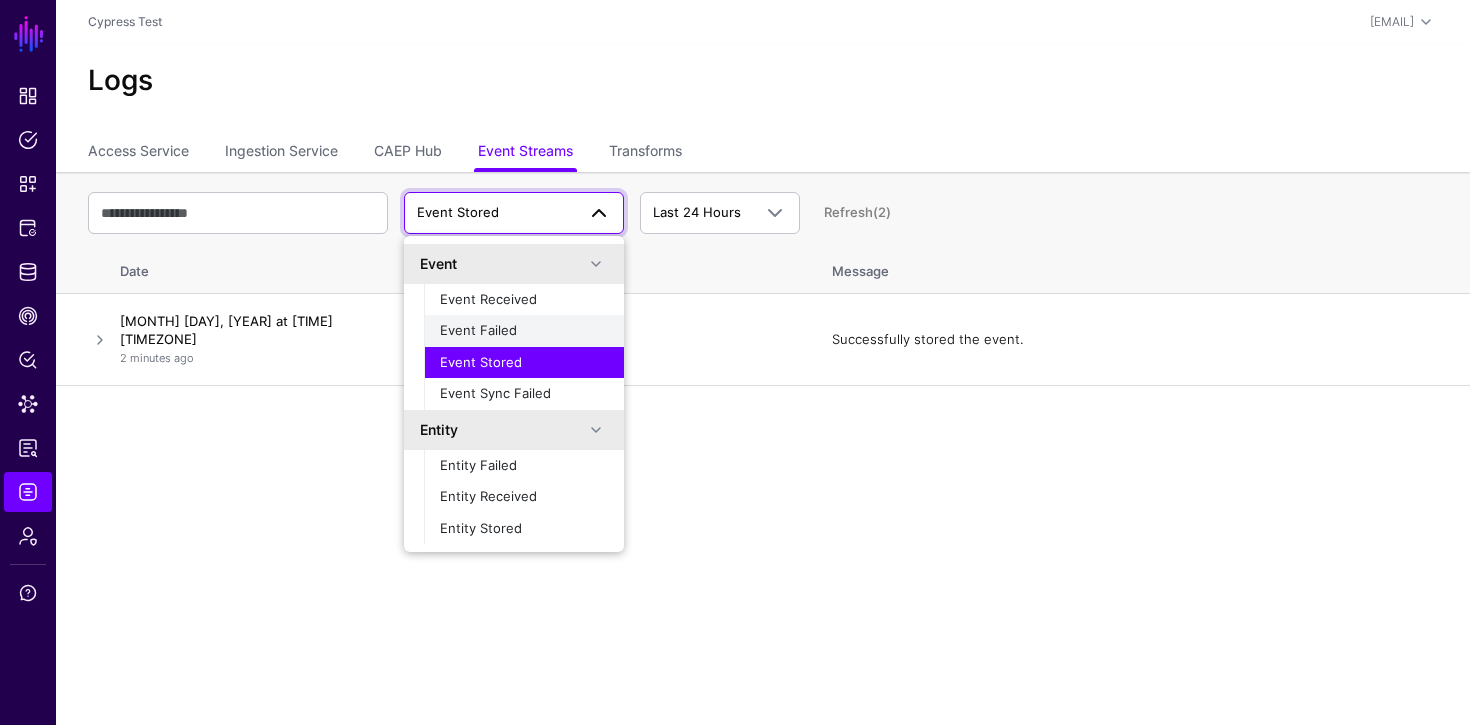 click on "Event Failed" at bounding box center [524, 331] 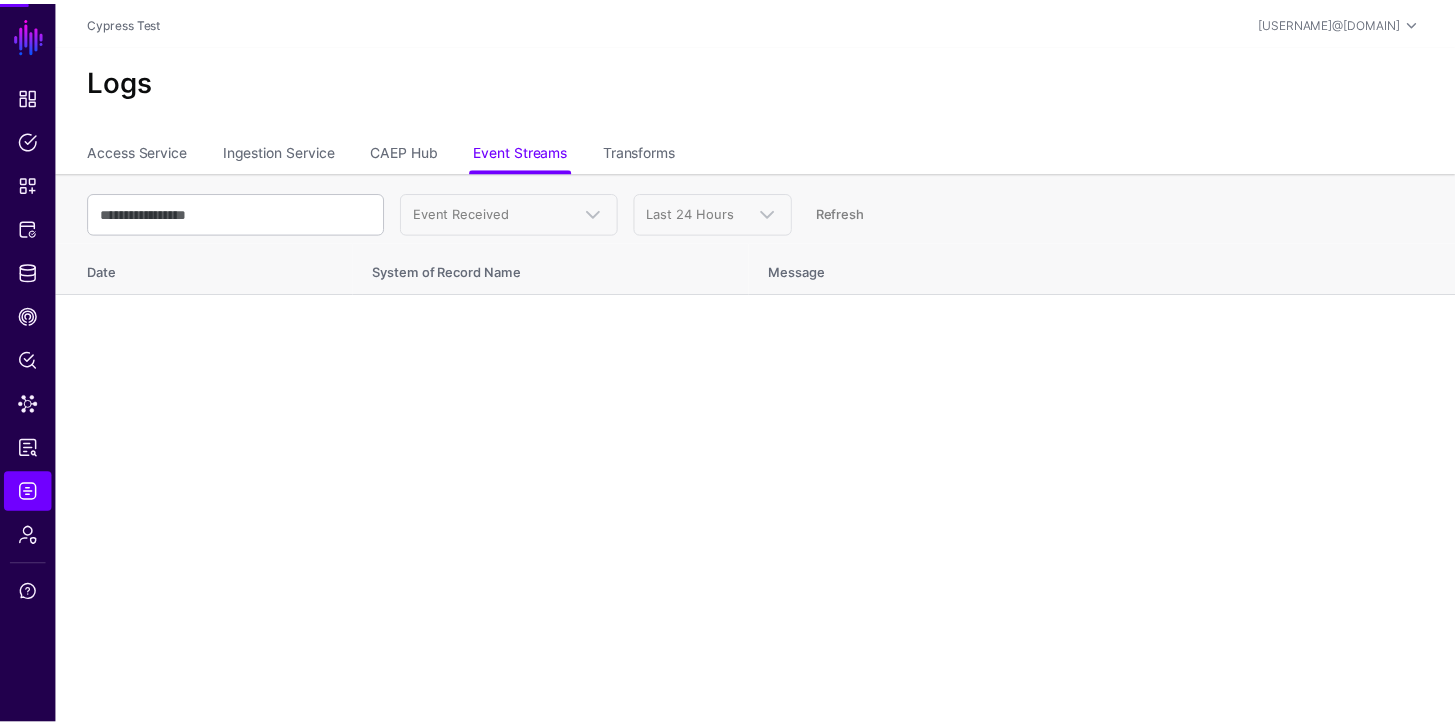 scroll, scrollTop: 0, scrollLeft: 0, axis: both 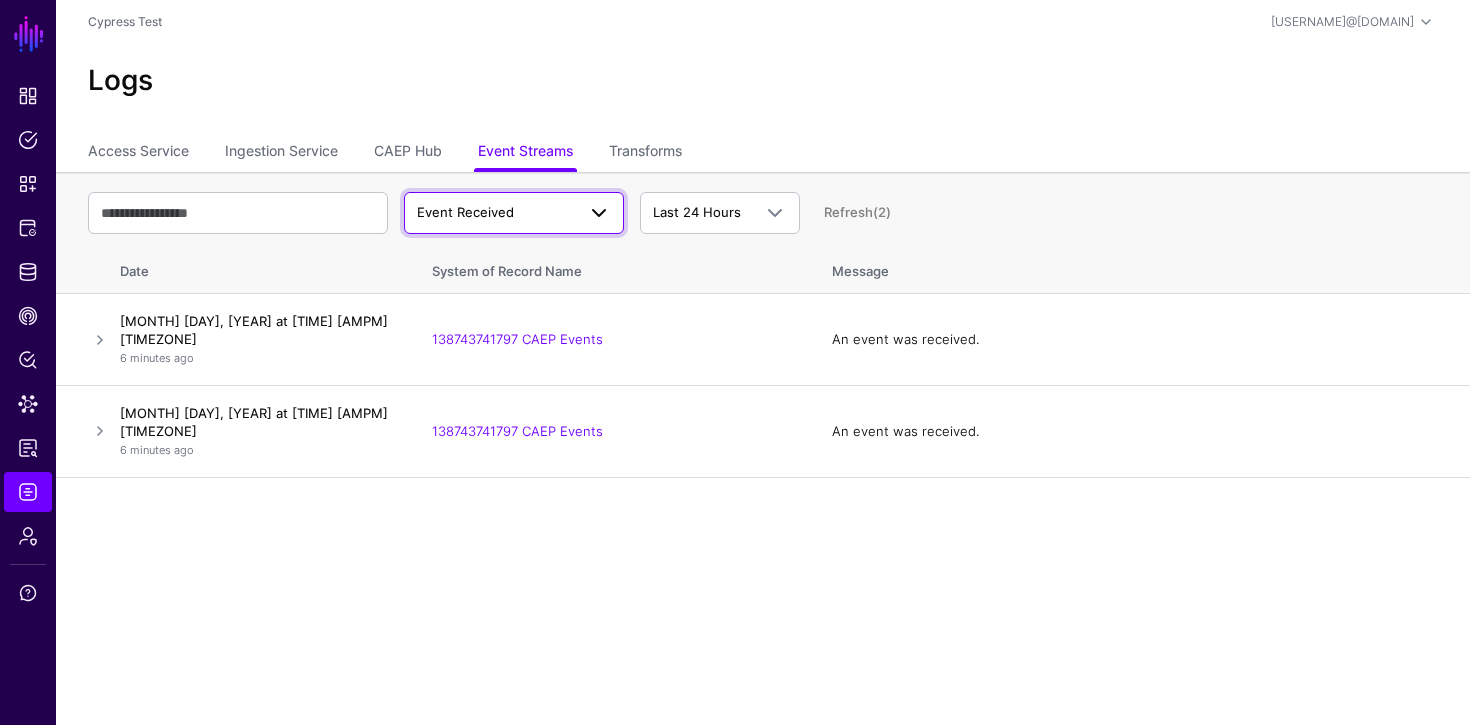 click on "Event Received" at bounding box center [496, 213] 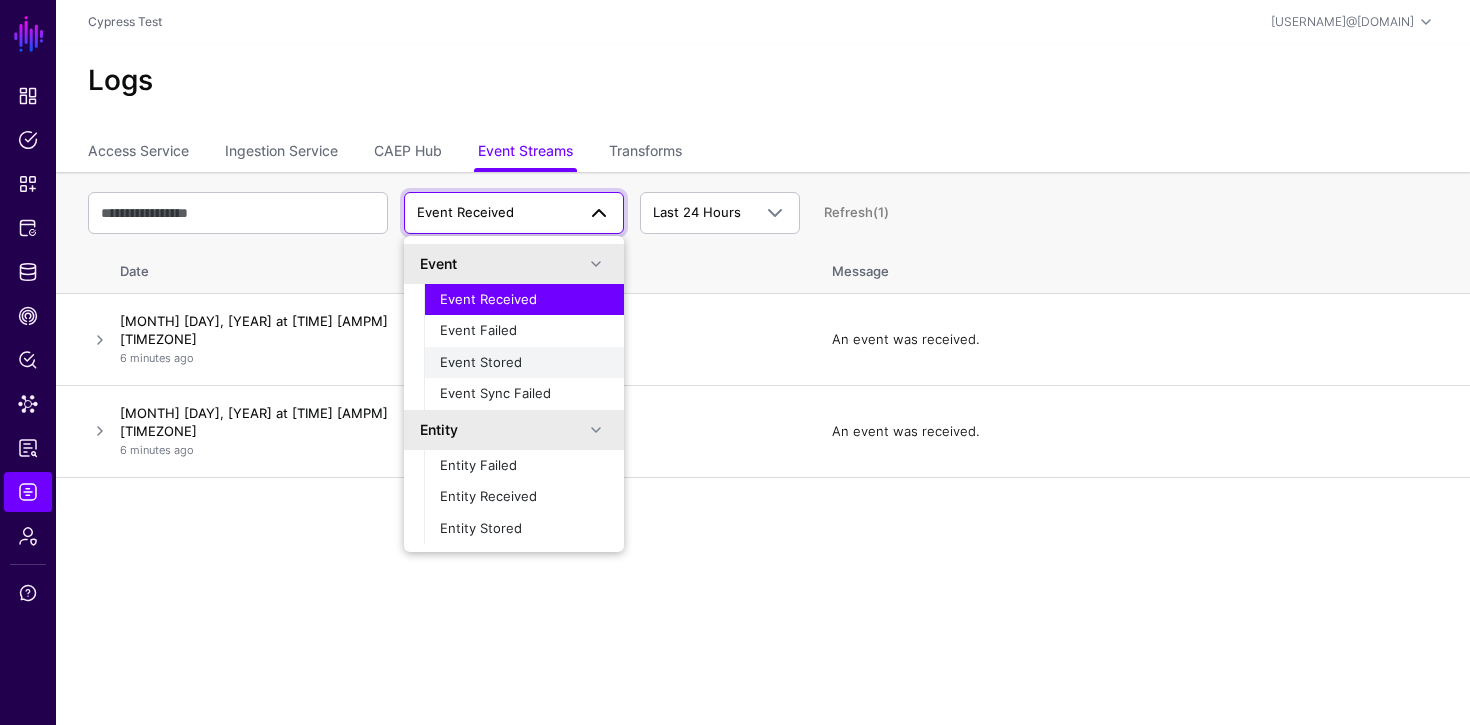 click on "Event Stored" at bounding box center [524, 363] 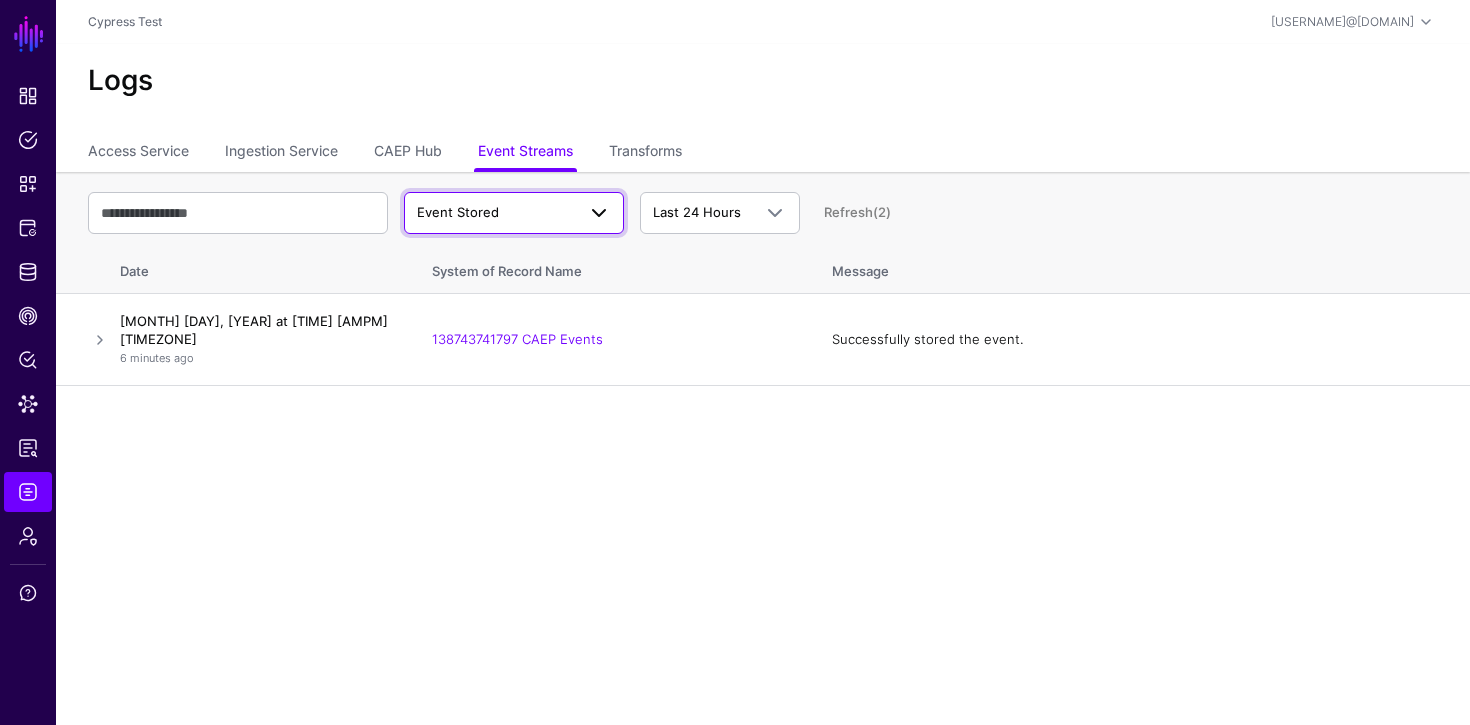 click on "Event Stored" at bounding box center [496, 213] 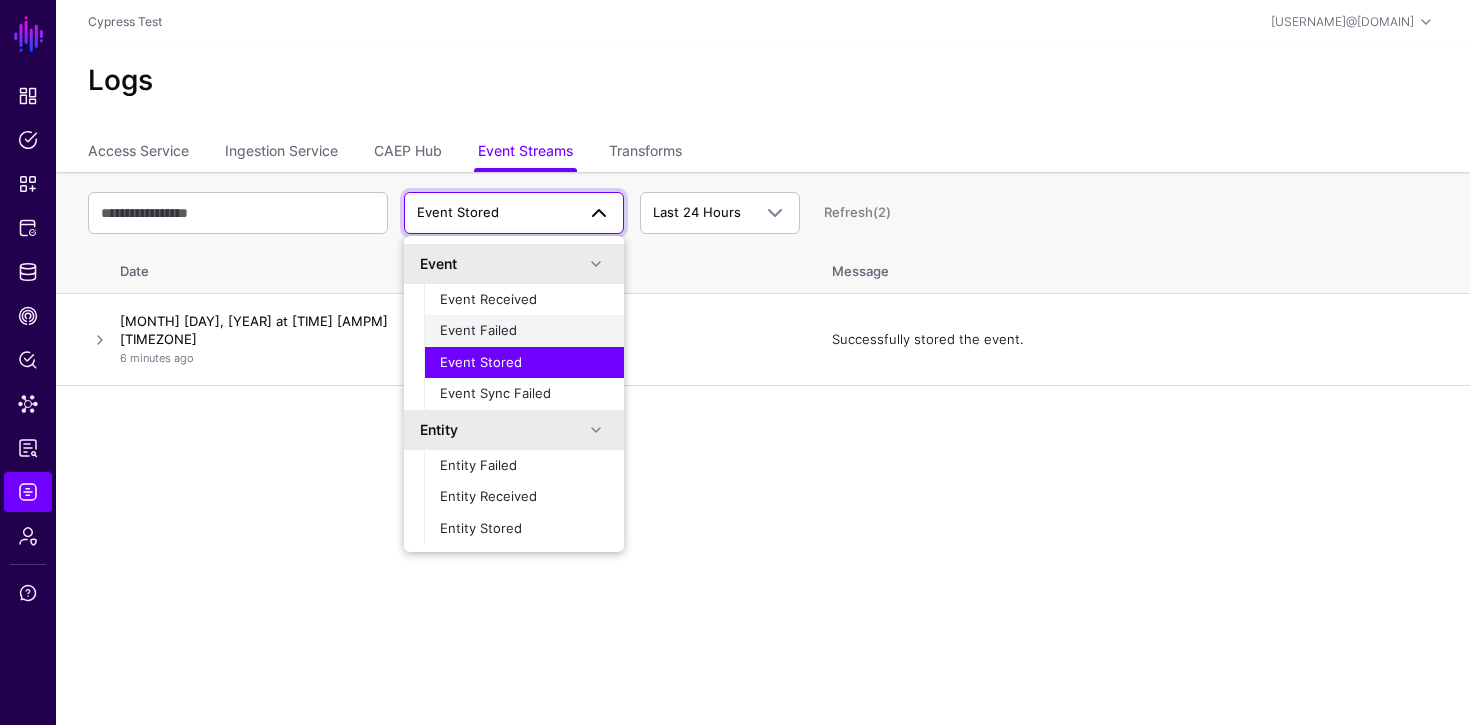 click on "Event Failed" at bounding box center [524, 331] 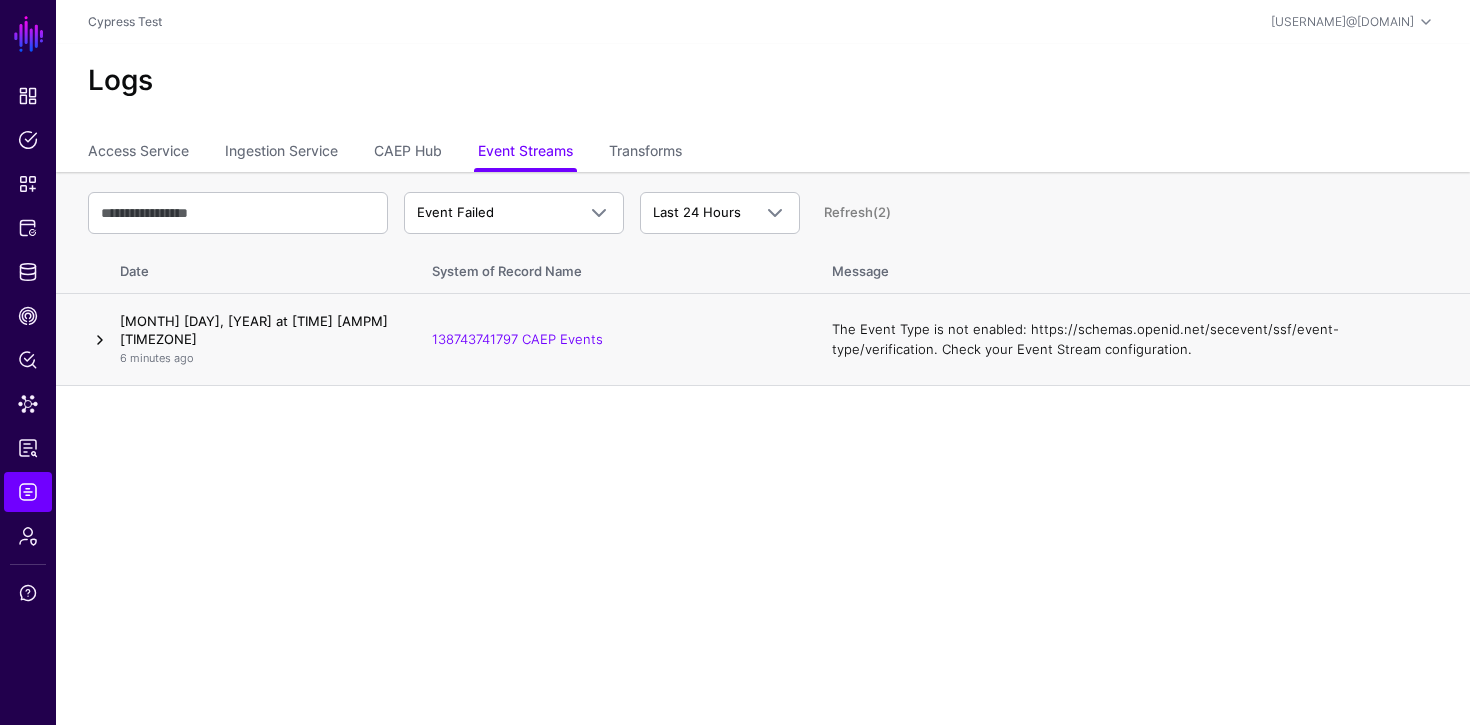 click at bounding box center [100, 340] 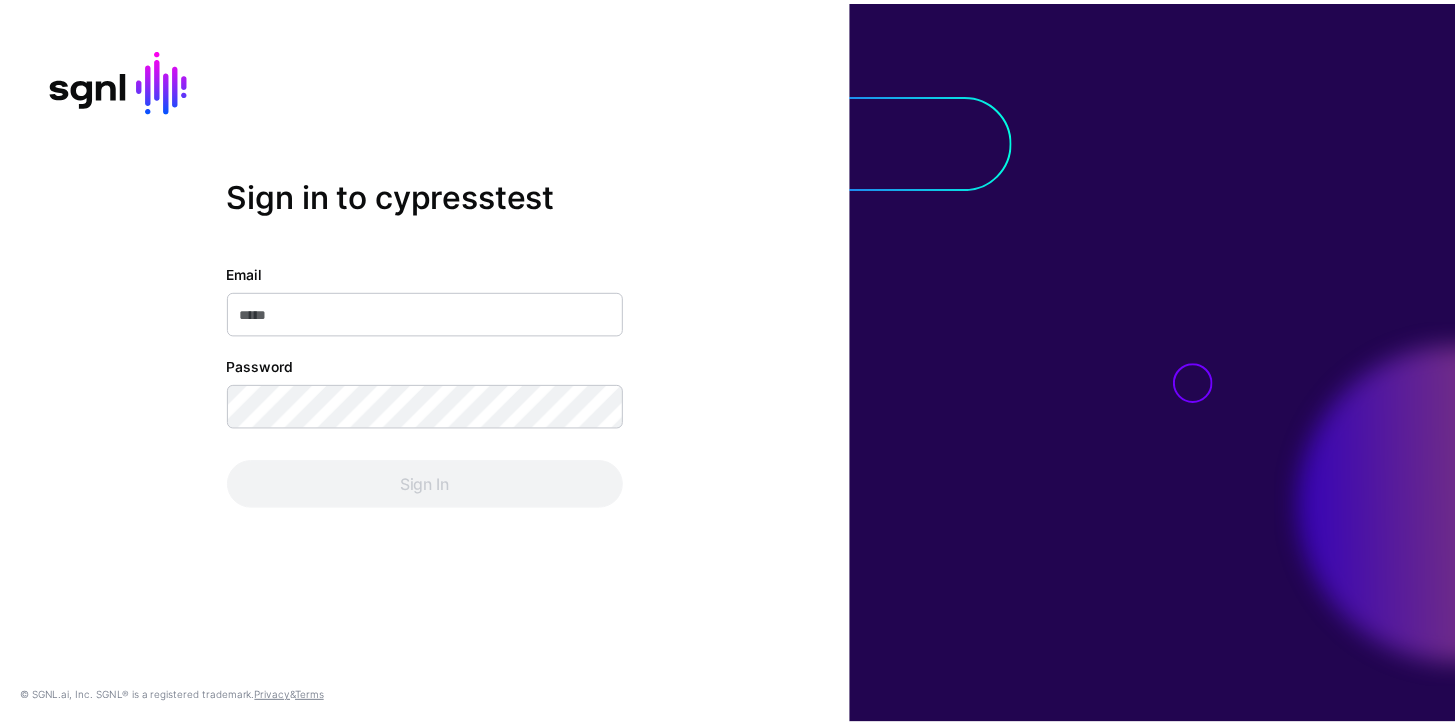 scroll, scrollTop: 0, scrollLeft: 0, axis: both 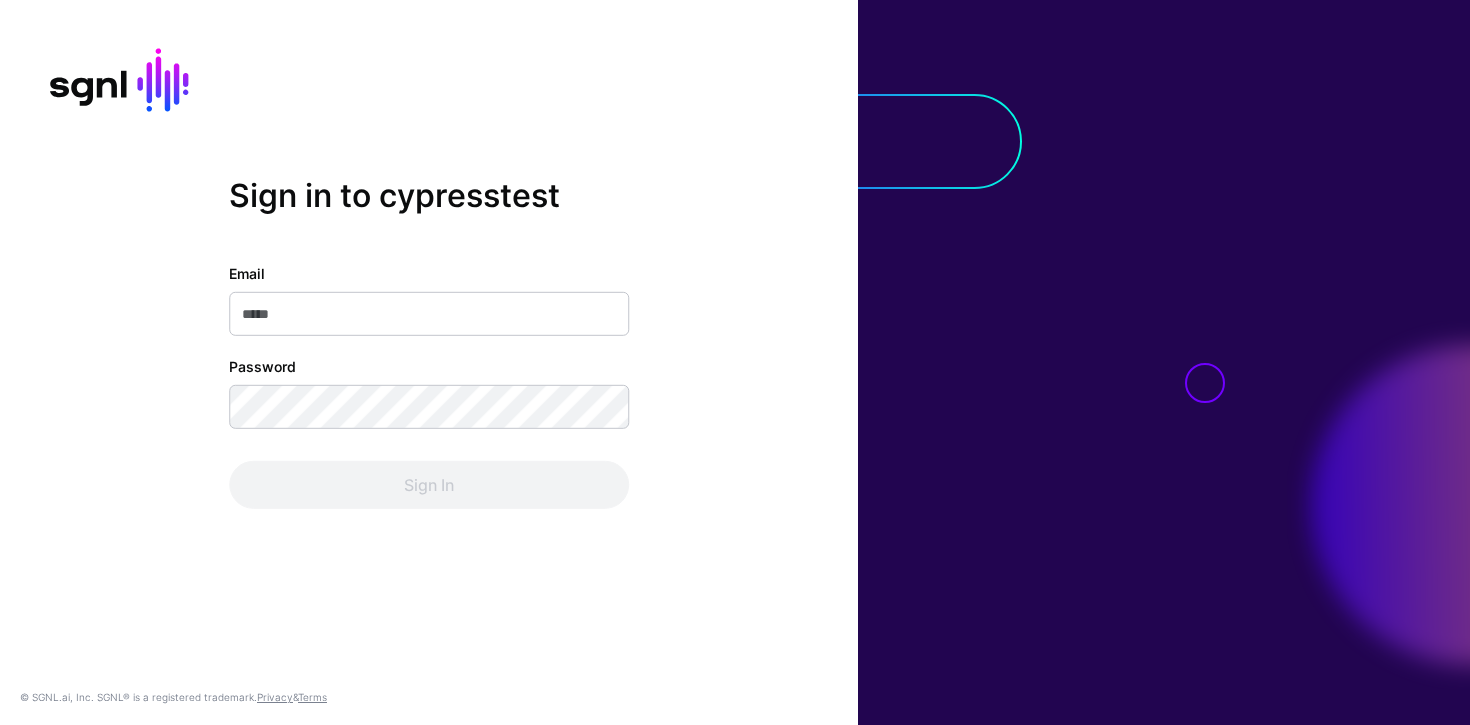 click on "Email" at bounding box center [429, 314] 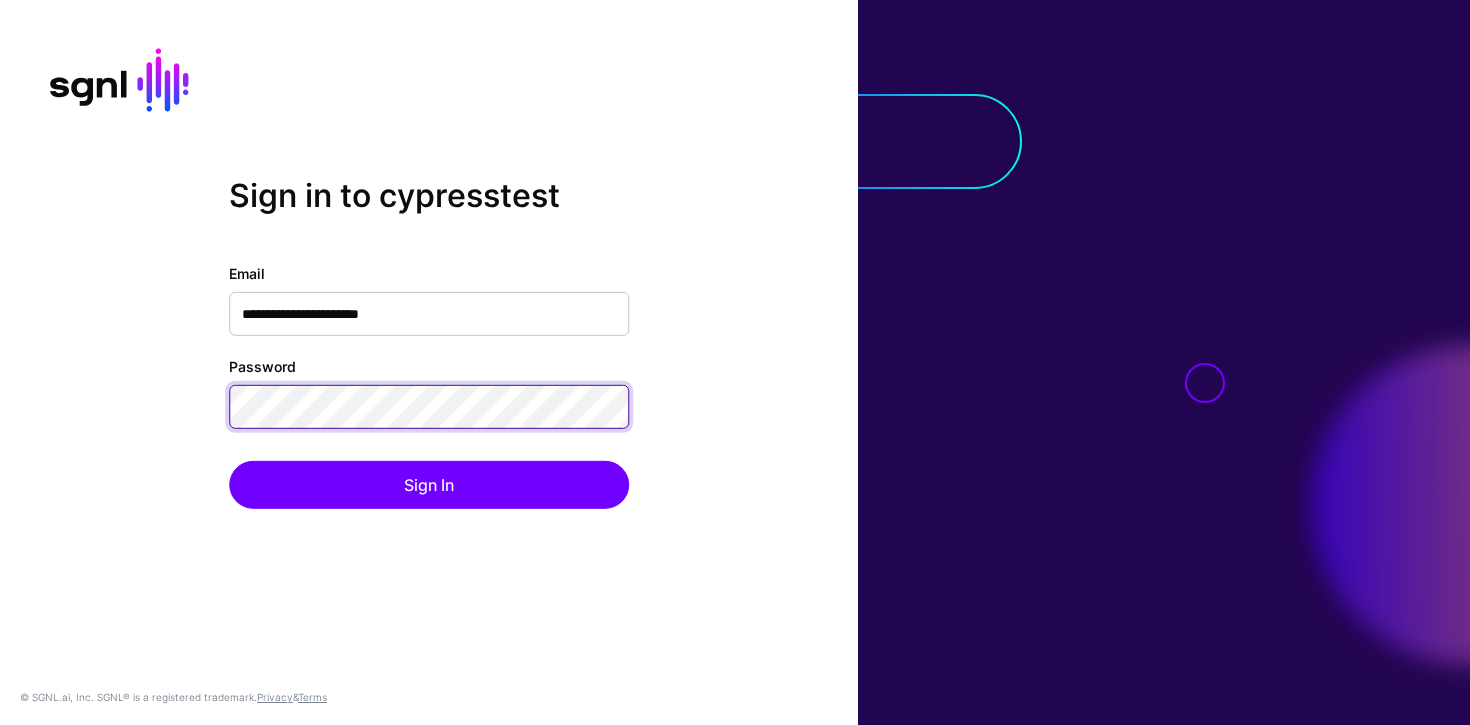 click on "Sign In" 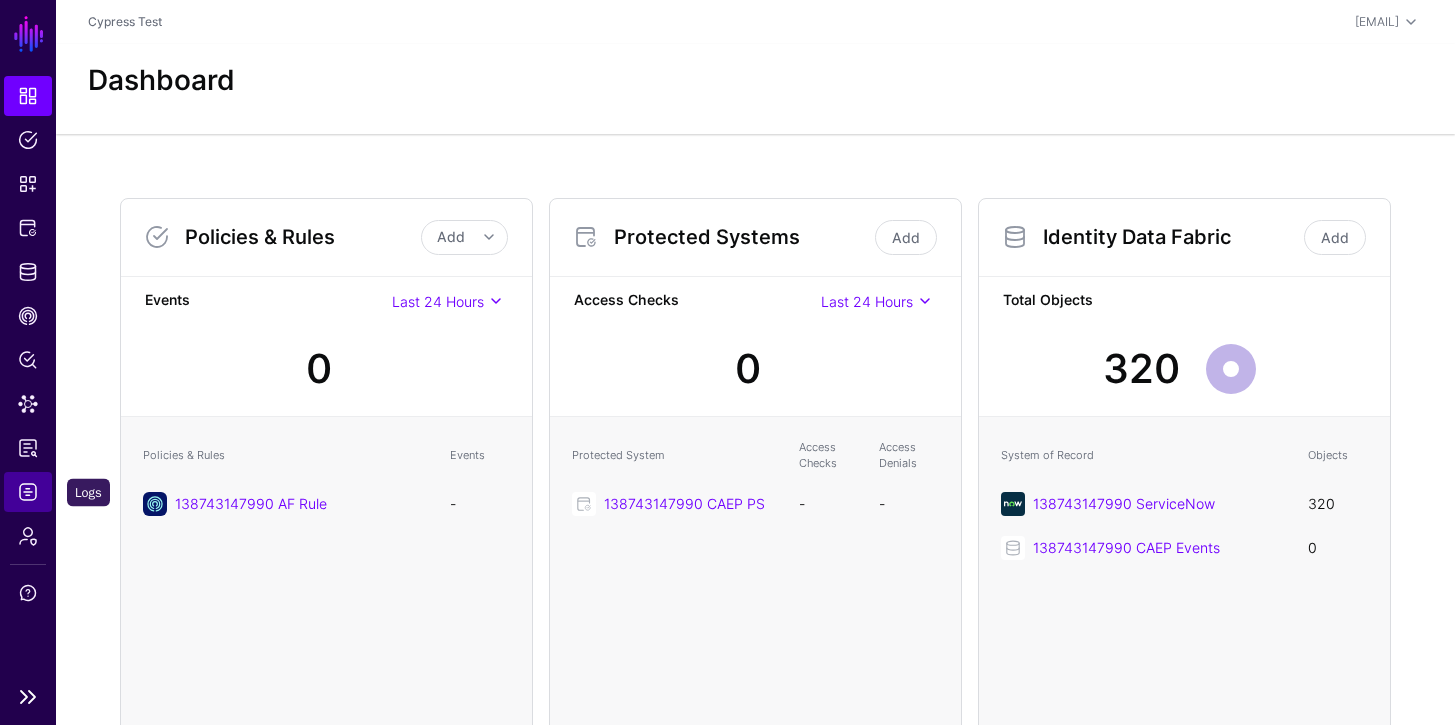 click on "Logs" 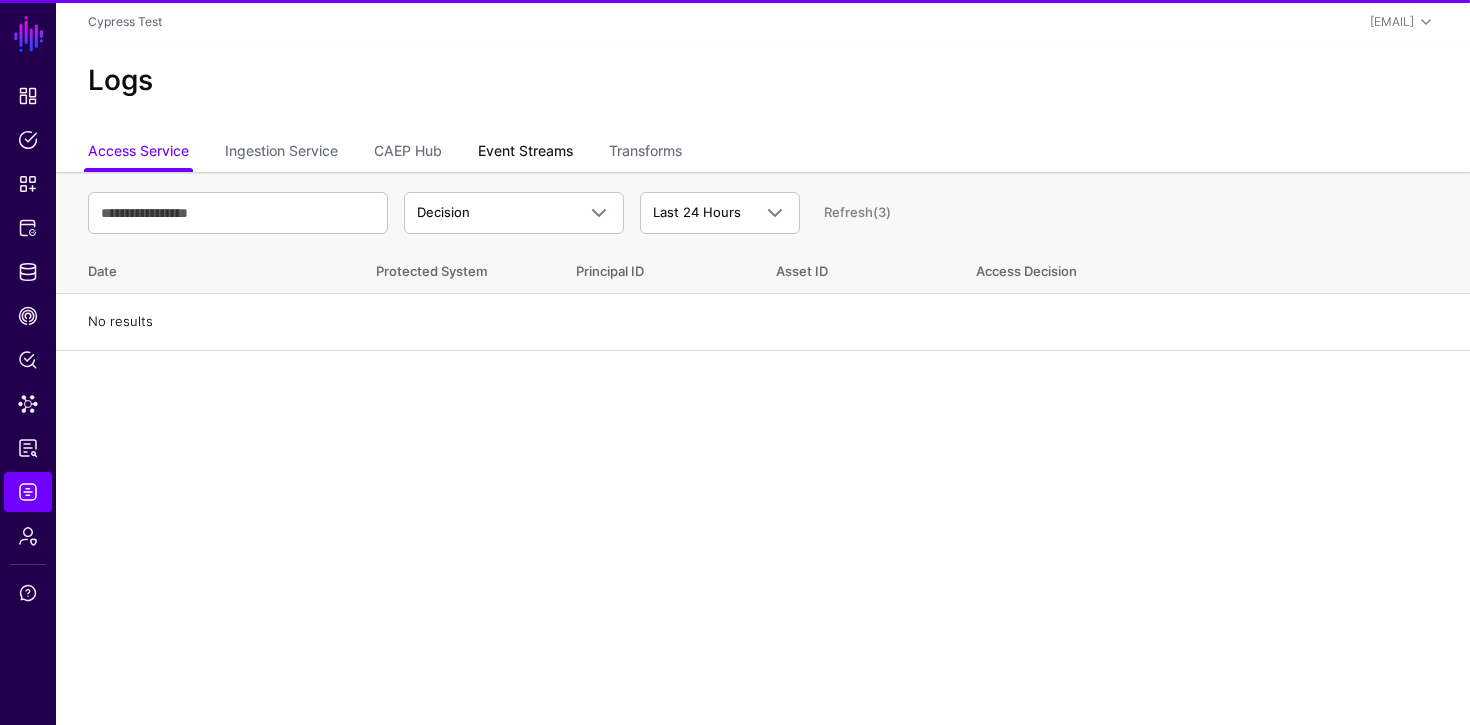 click on "Event Streams" 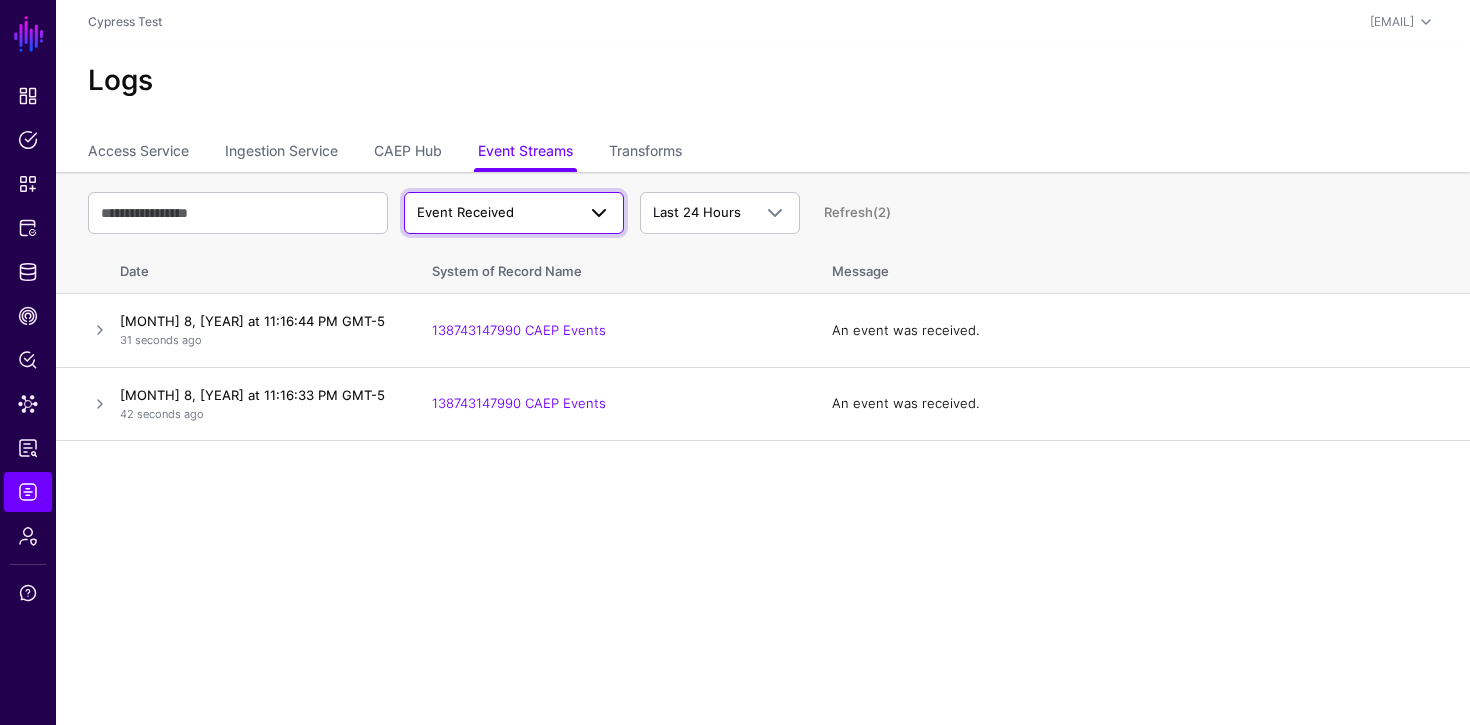 click on "Event Received" at bounding box center [496, 213] 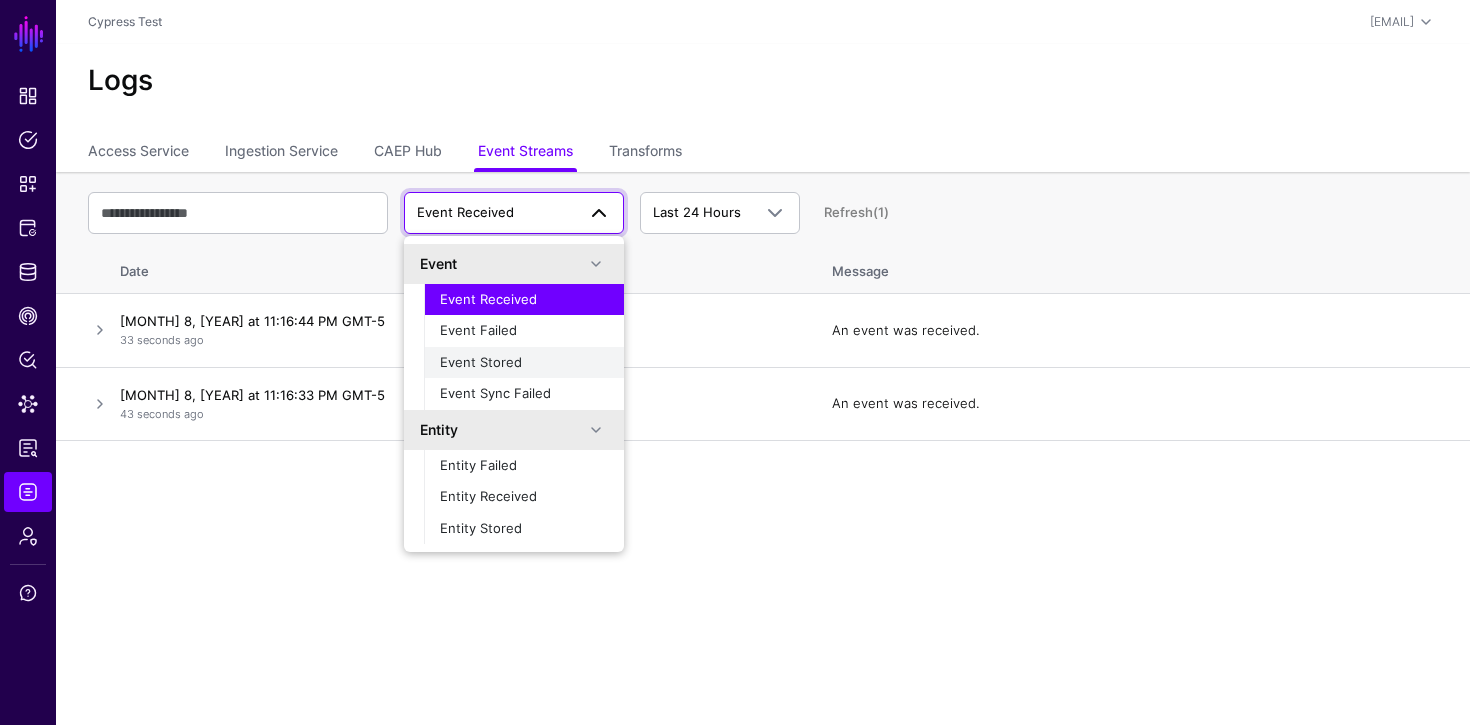 click on "Event Stored" at bounding box center (524, 363) 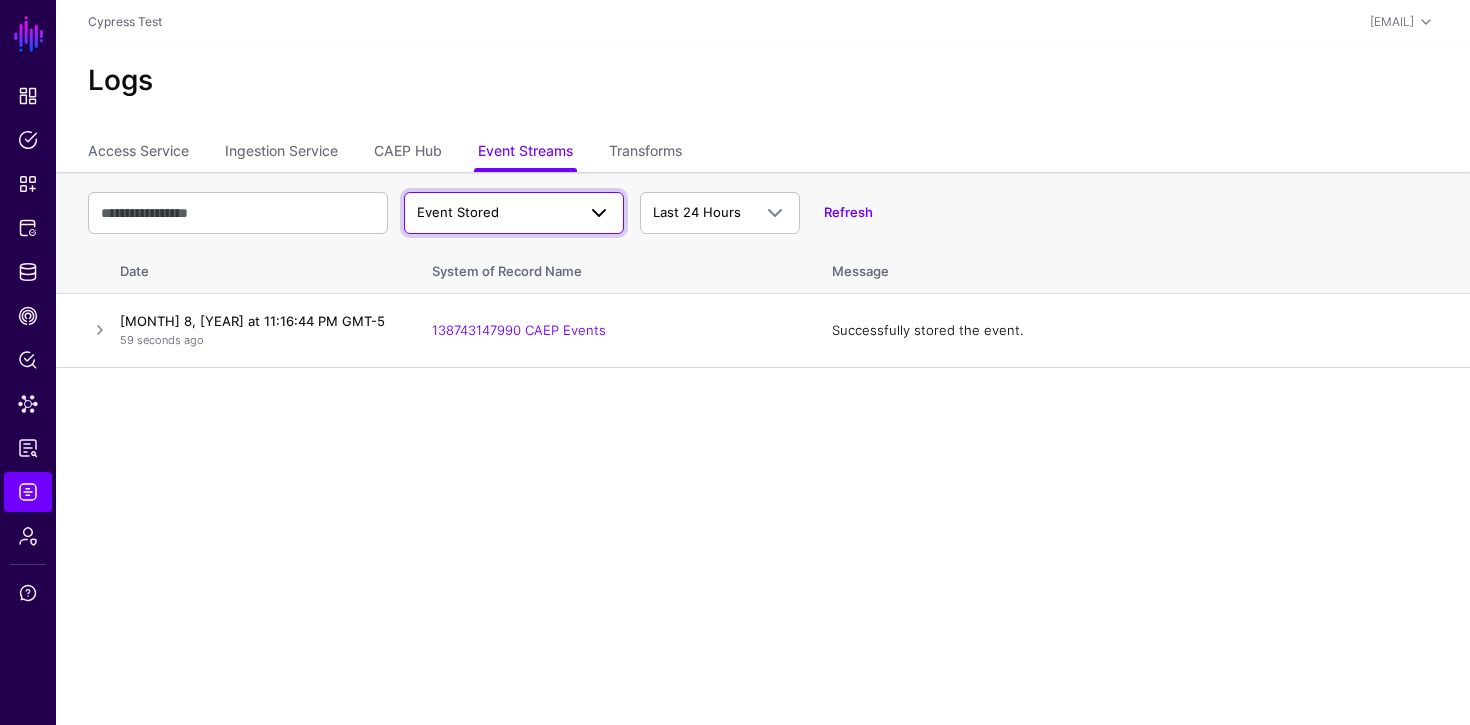 click on "Event Stored" at bounding box center [514, 213] 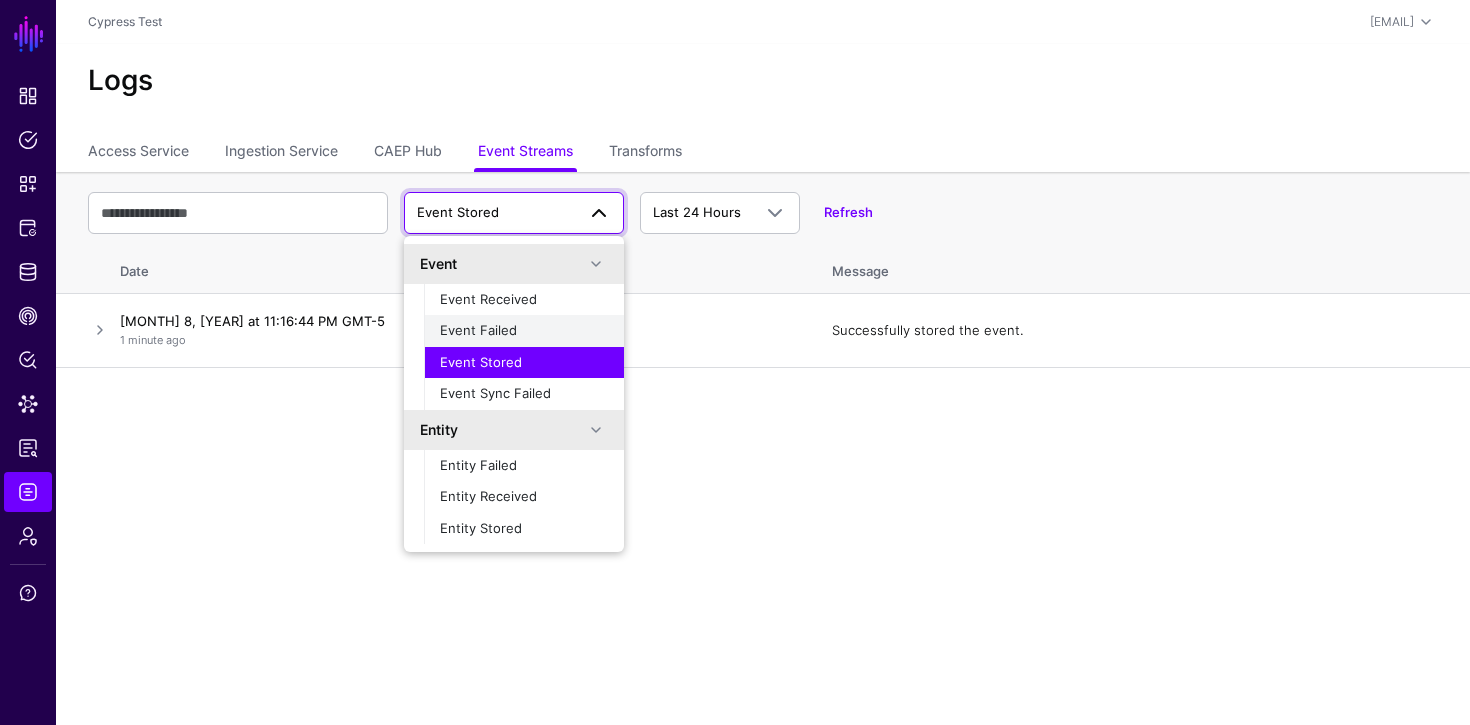 click on "Event Failed" at bounding box center [524, 331] 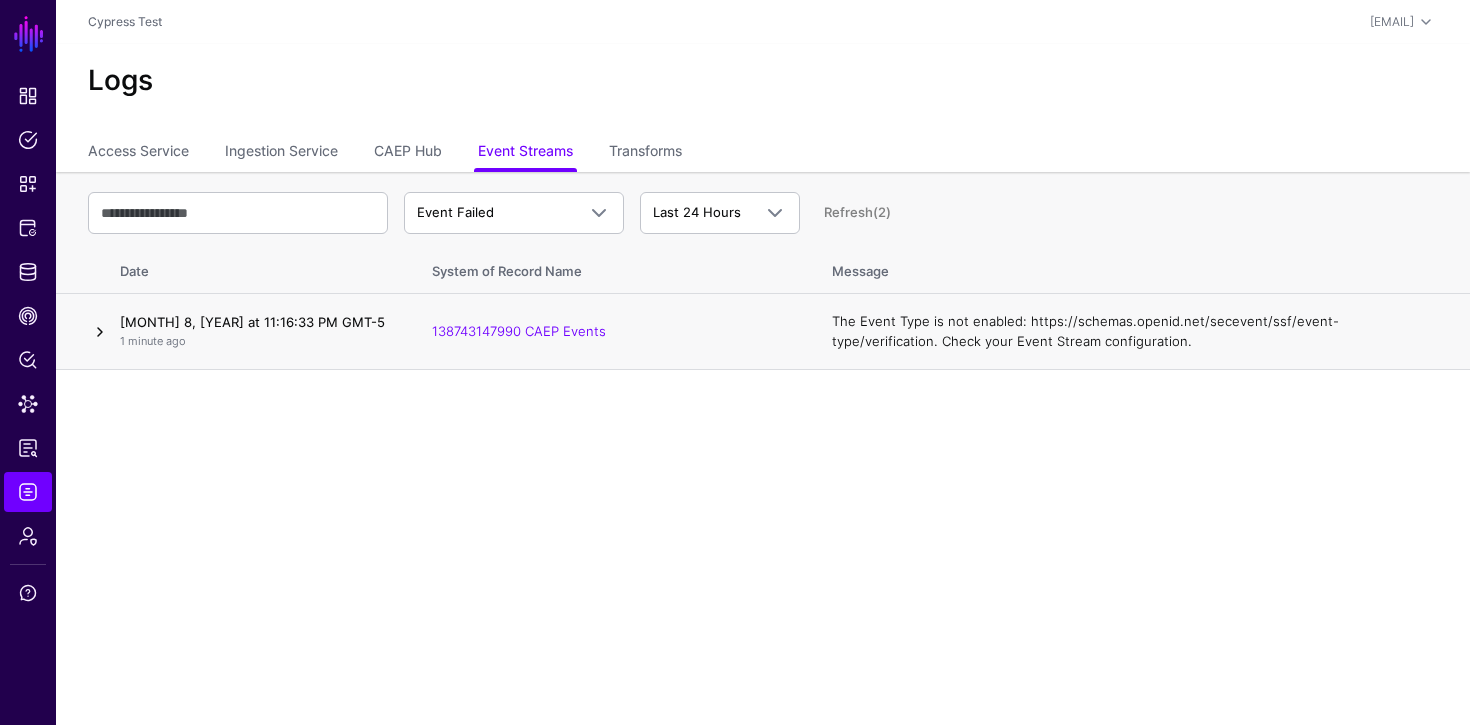 click at bounding box center [100, 332] 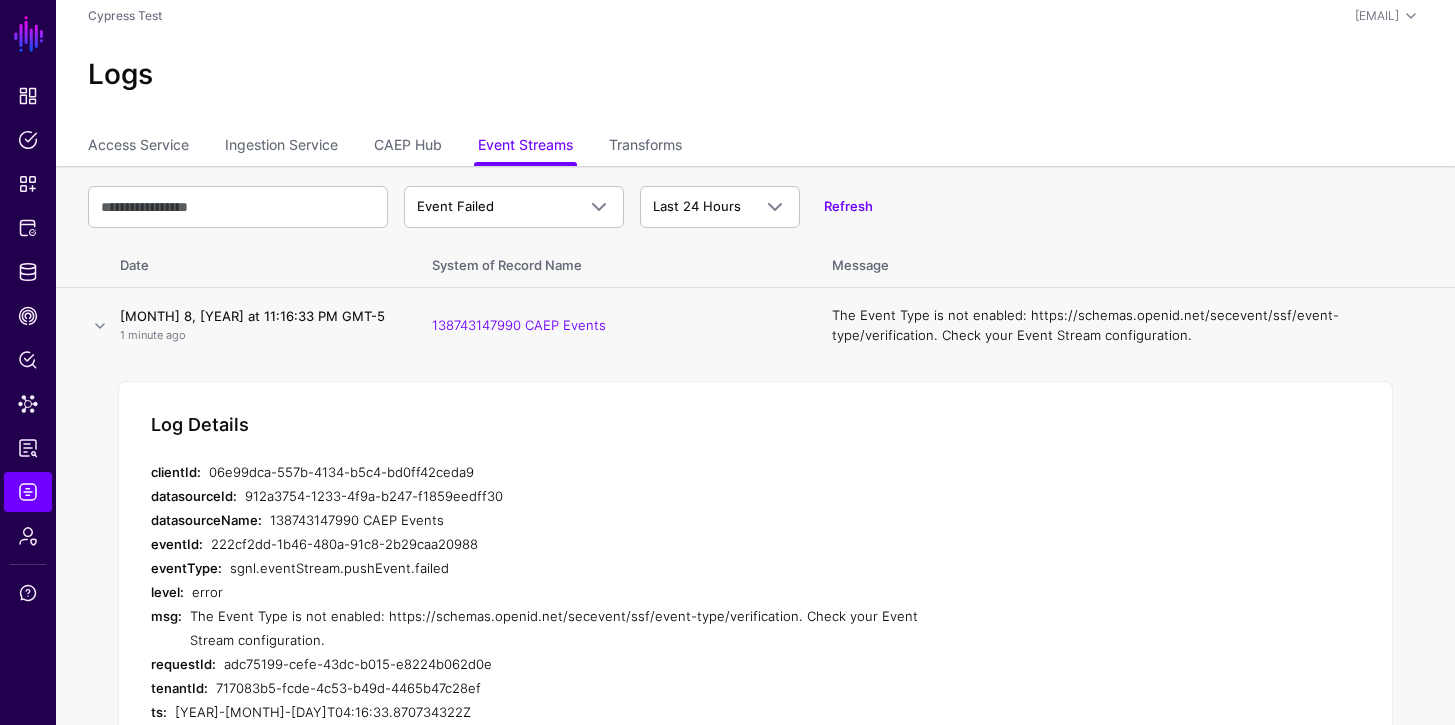 scroll, scrollTop: 8, scrollLeft: 0, axis: vertical 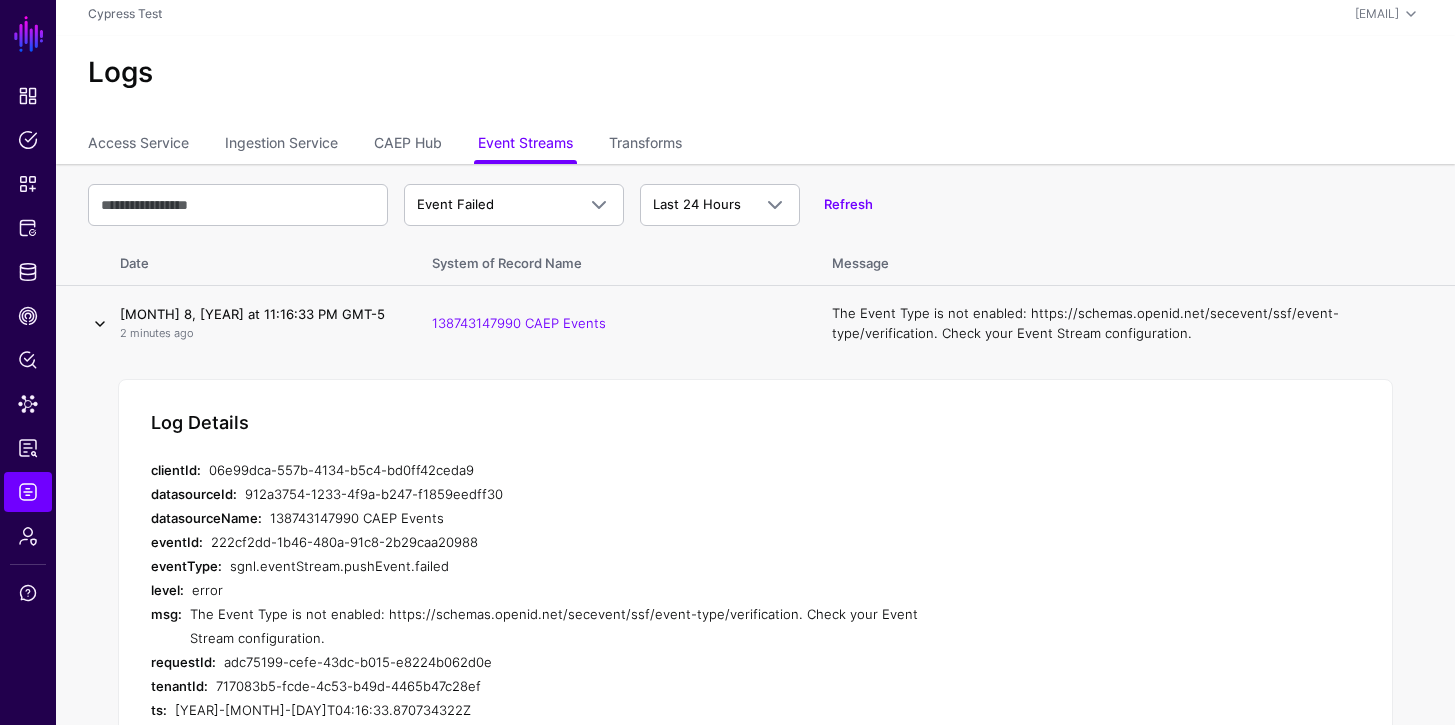 click at bounding box center (100, 324) 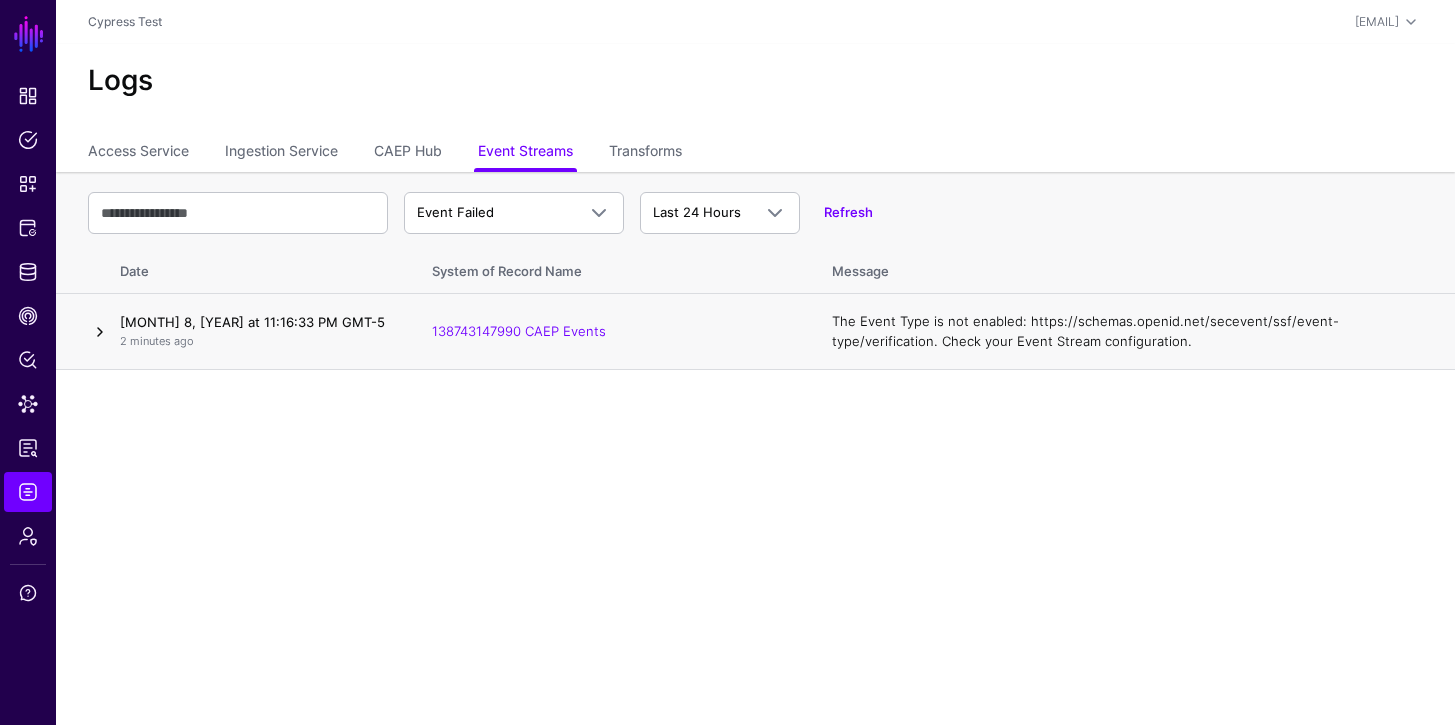 scroll, scrollTop: 0, scrollLeft: 0, axis: both 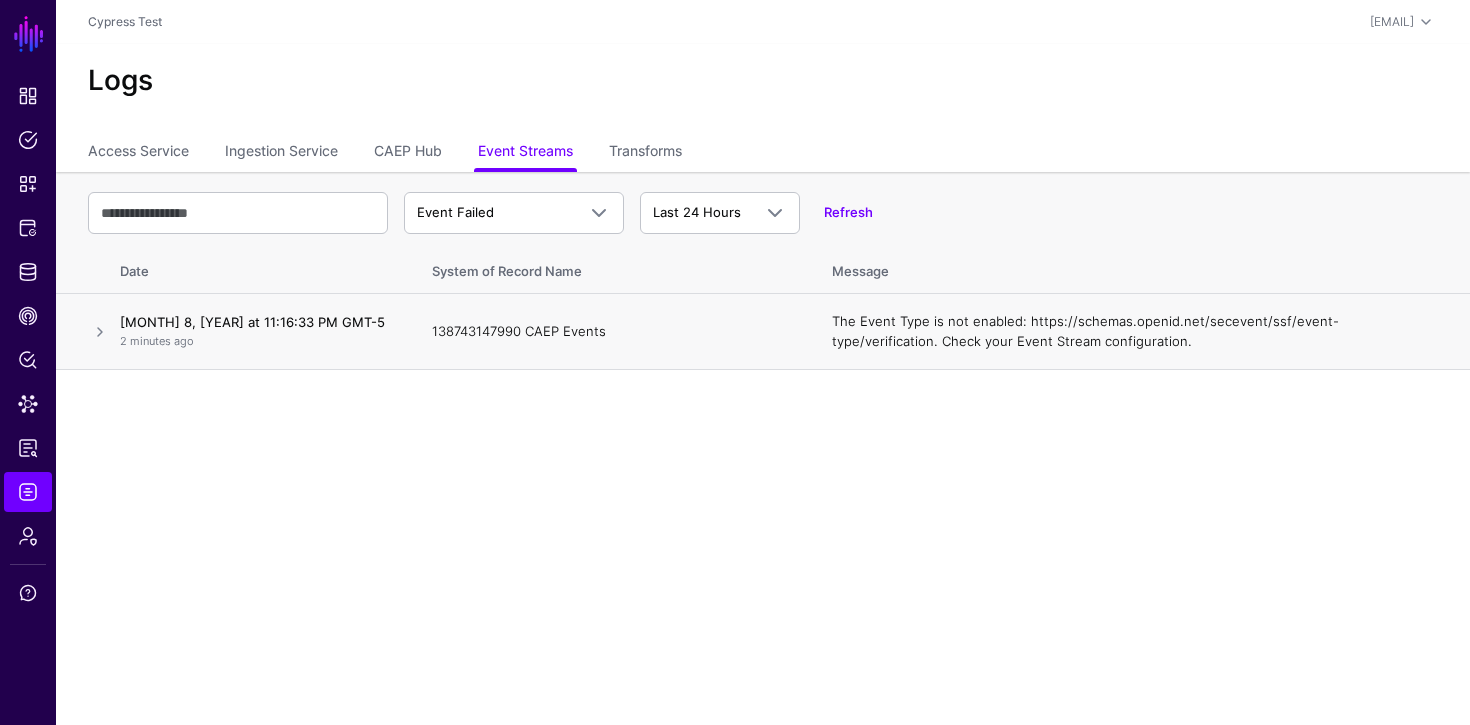 drag, startPoint x: 614, startPoint y: 336, endPoint x: 434, endPoint y: 336, distance: 180 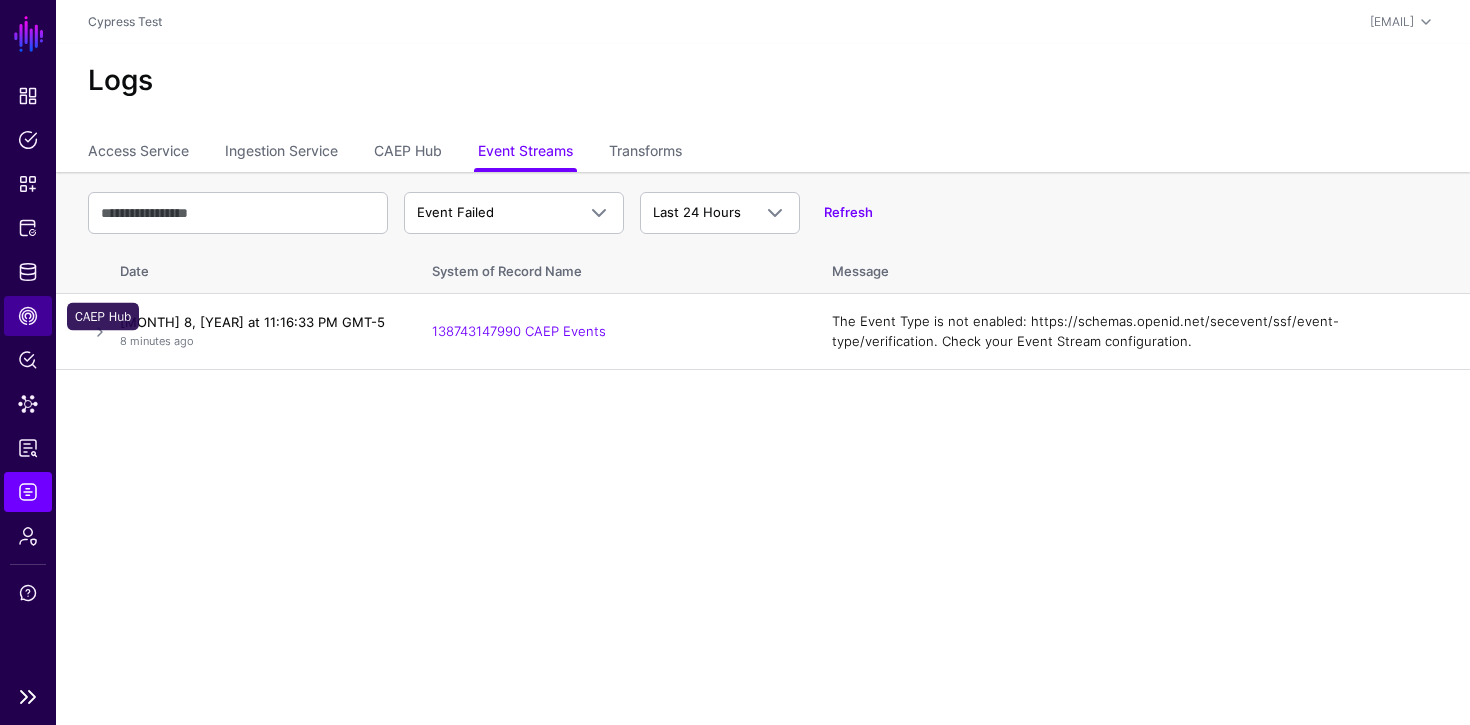 click on "CAEP Hub" 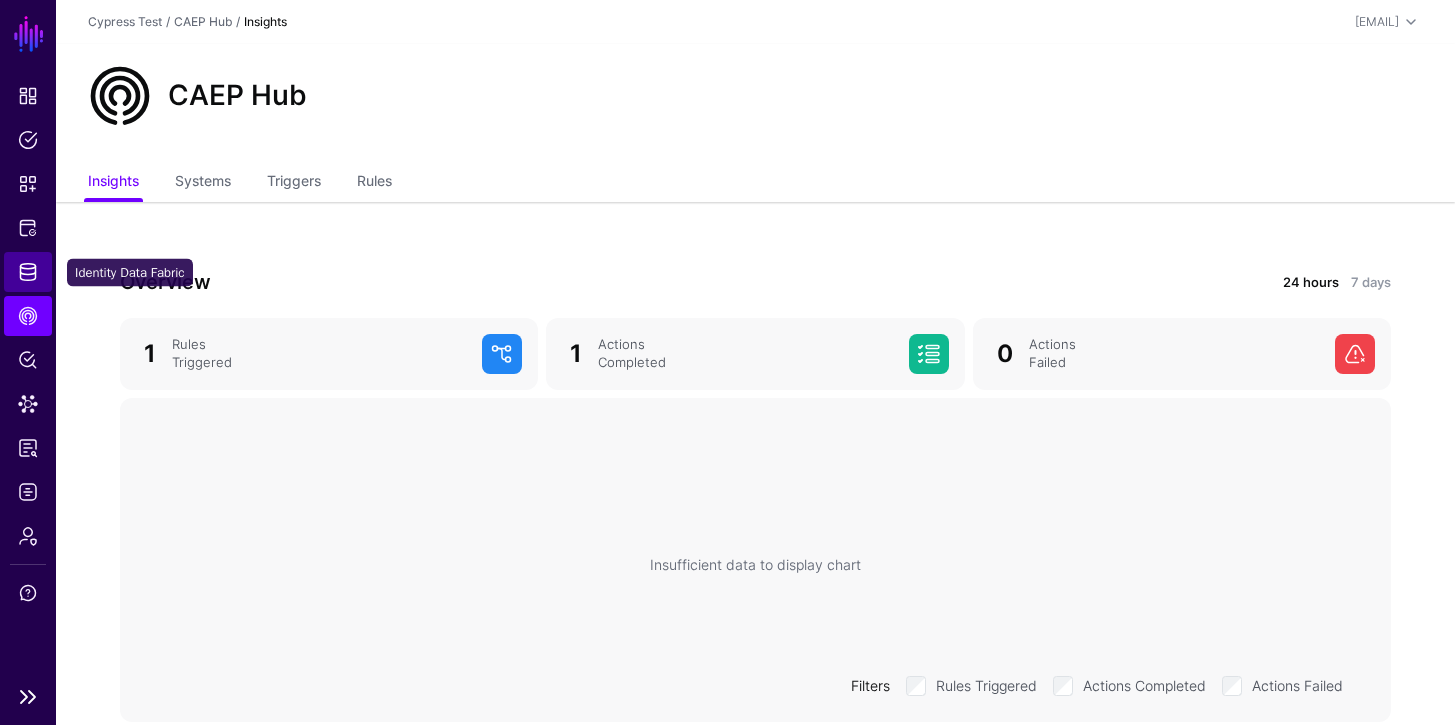 click on "Identity Data Fabric" 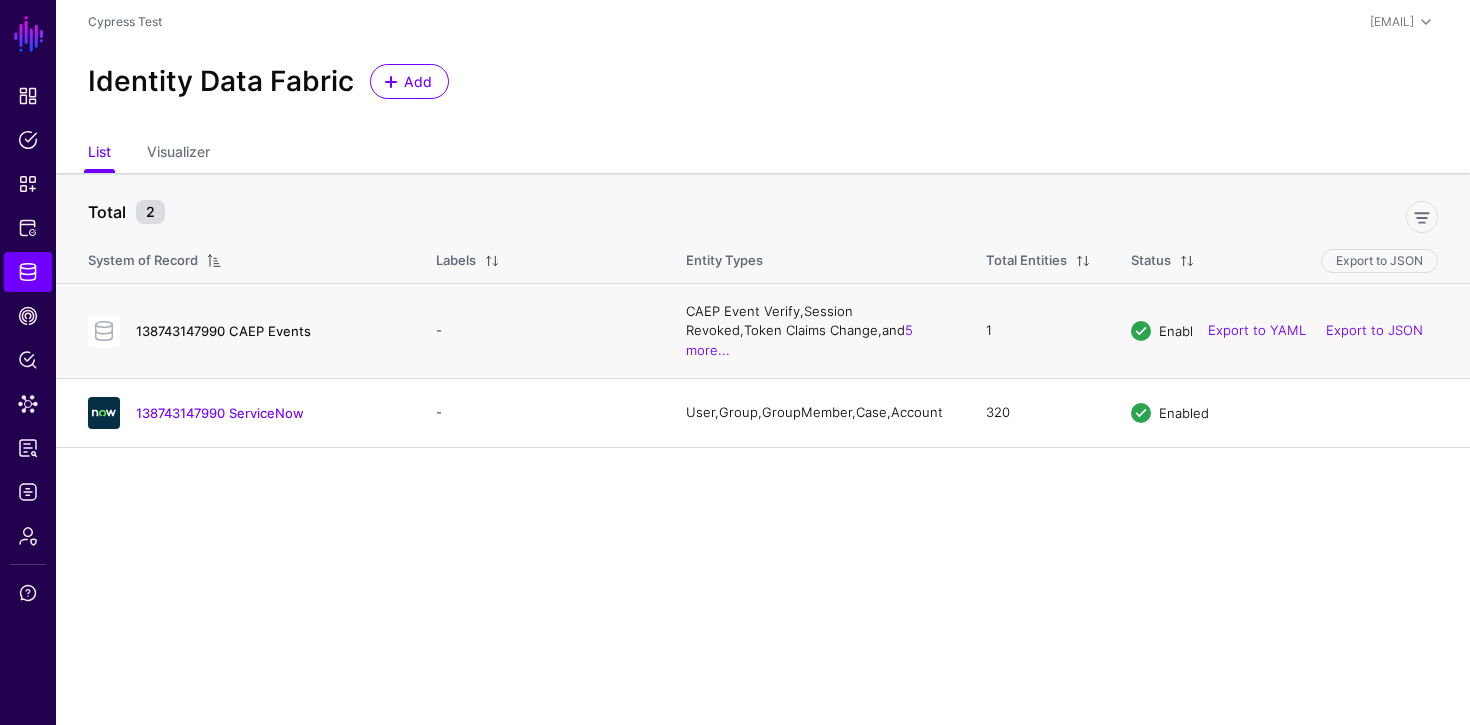 click on "138743147990 CAEP Events" 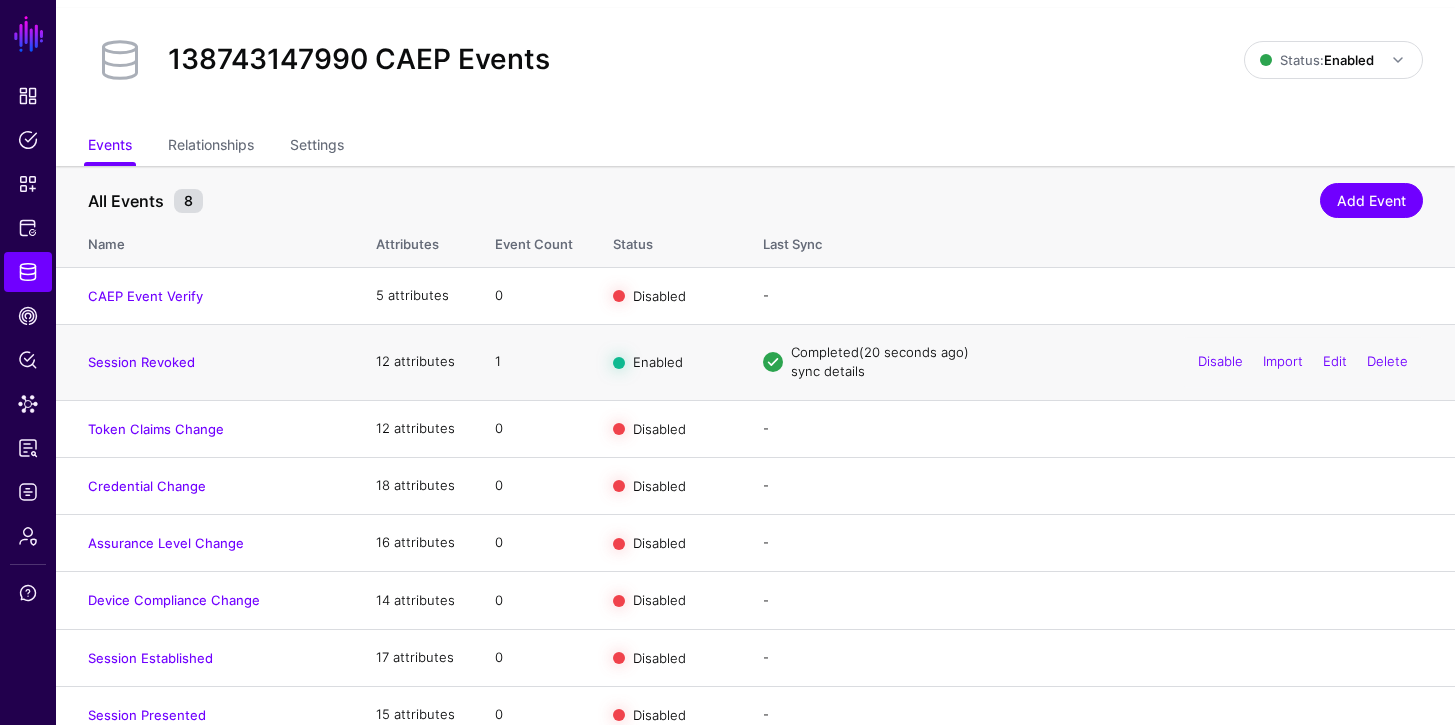 scroll, scrollTop: 58, scrollLeft: 0, axis: vertical 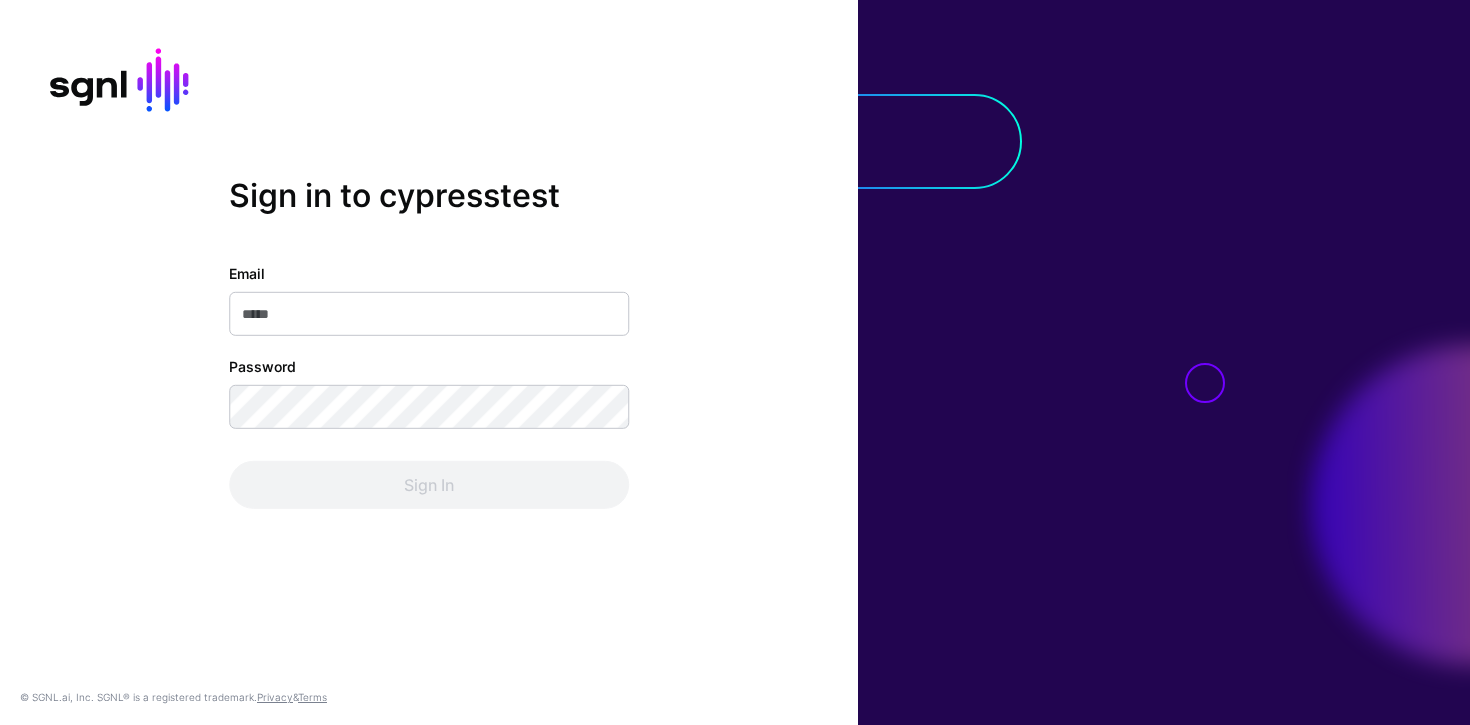 click on "Email" at bounding box center [429, 314] 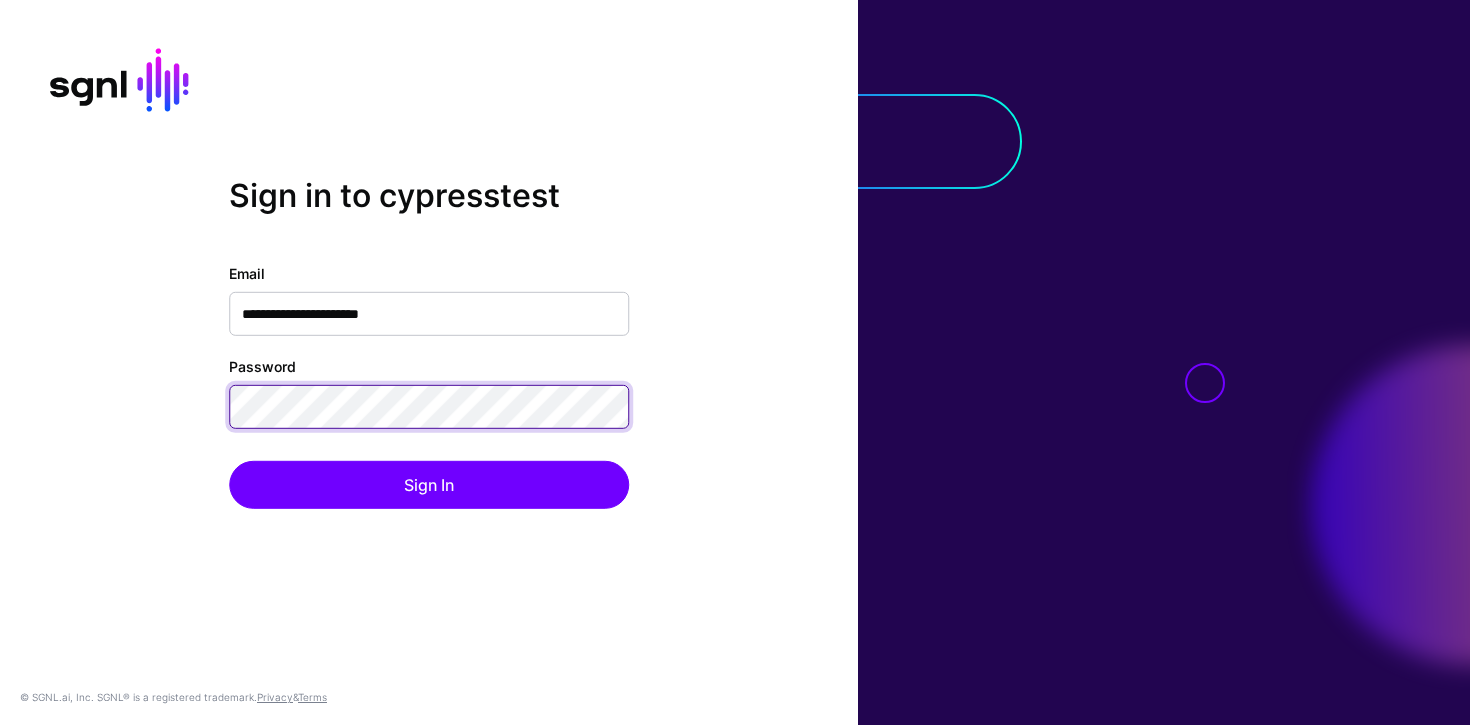 click on "Sign In" 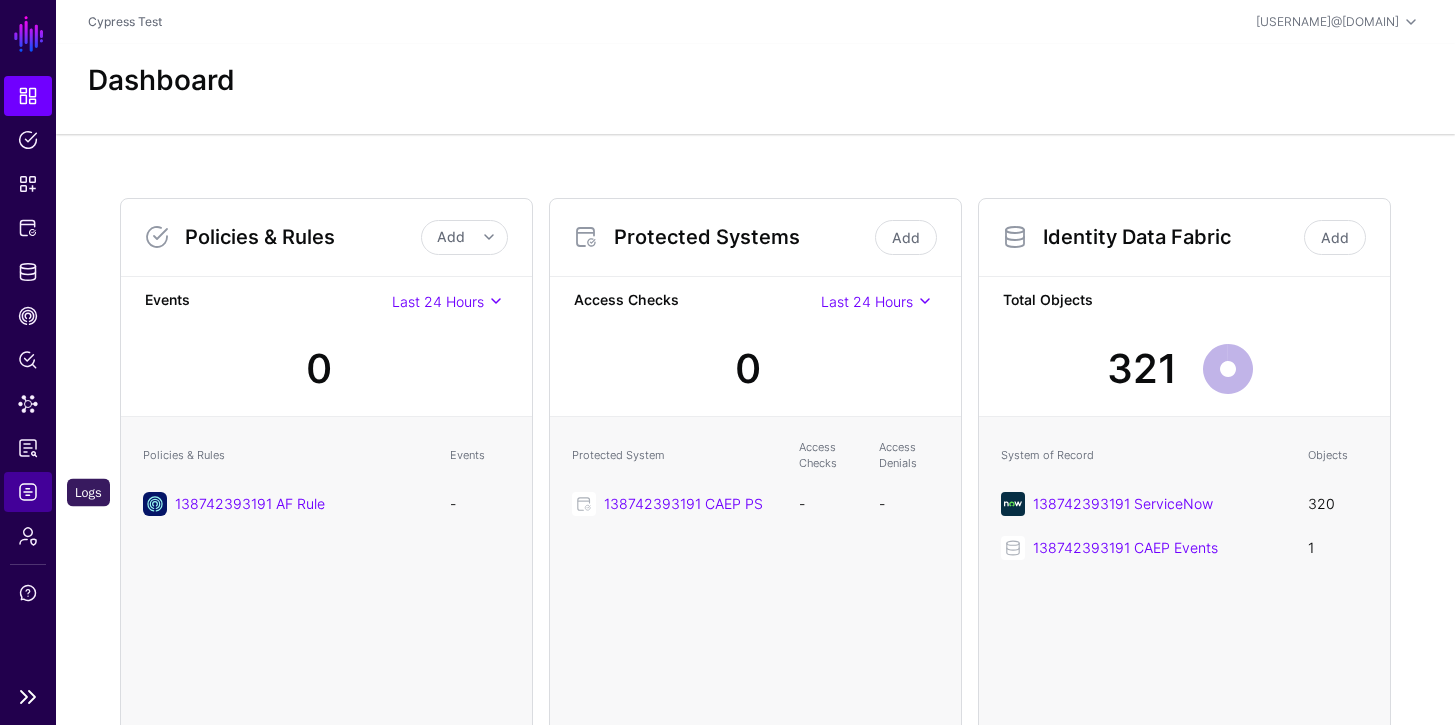 click on "Logs" 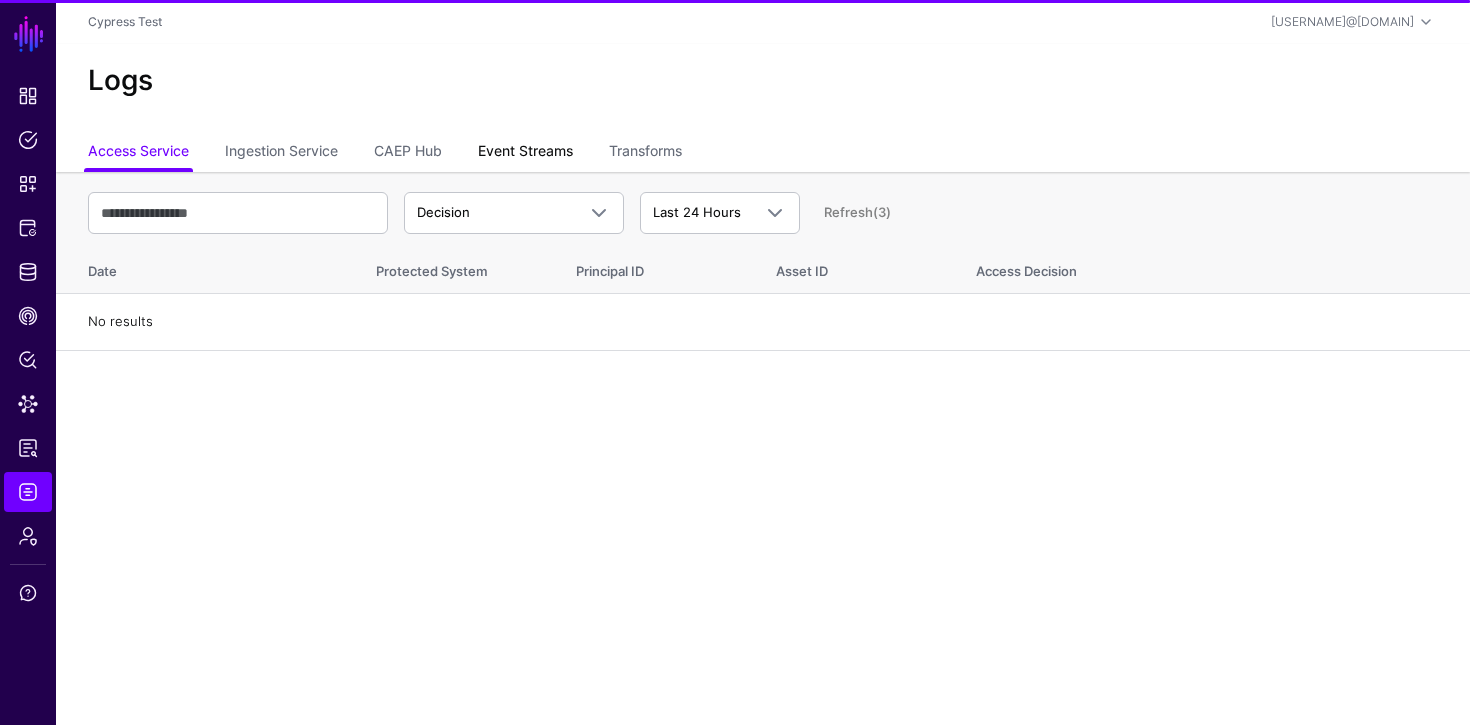 click on "Event Streams" 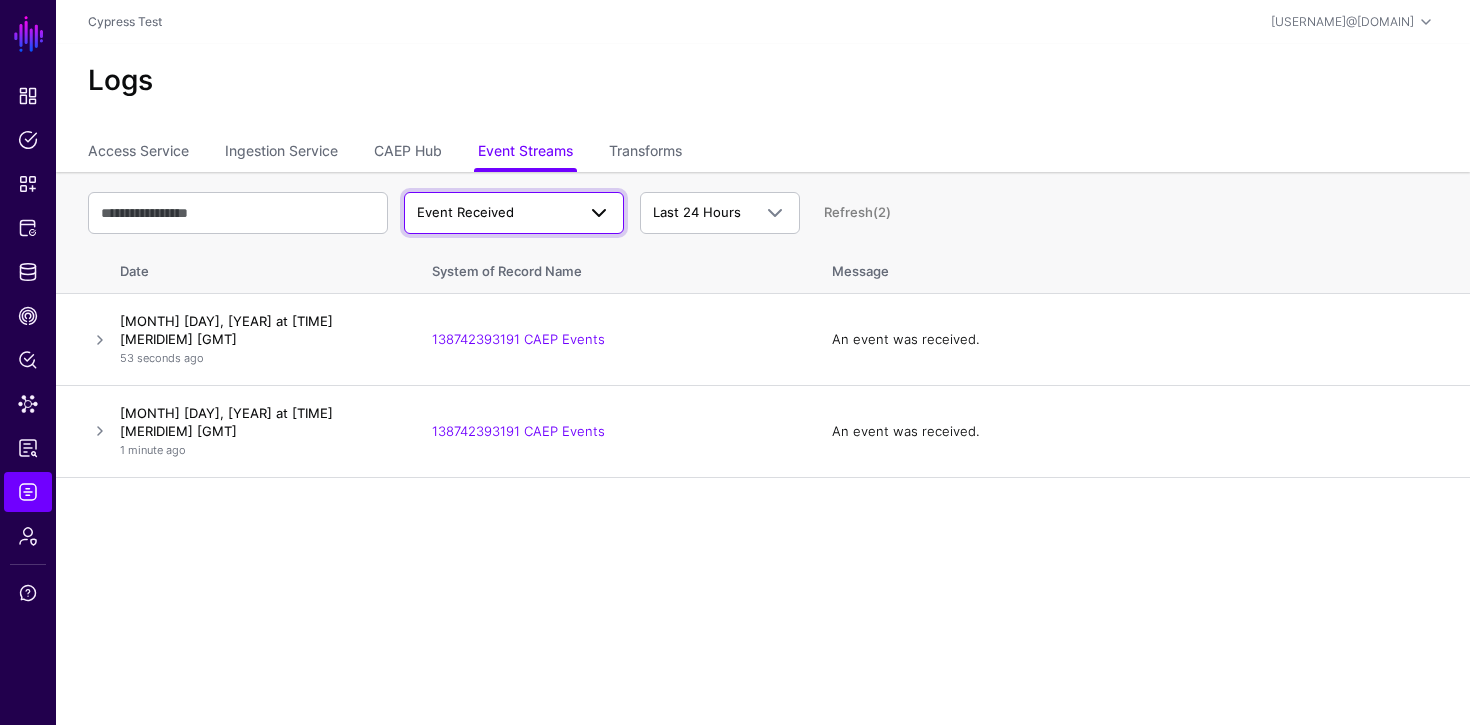 click on "Event Received" at bounding box center (465, 212) 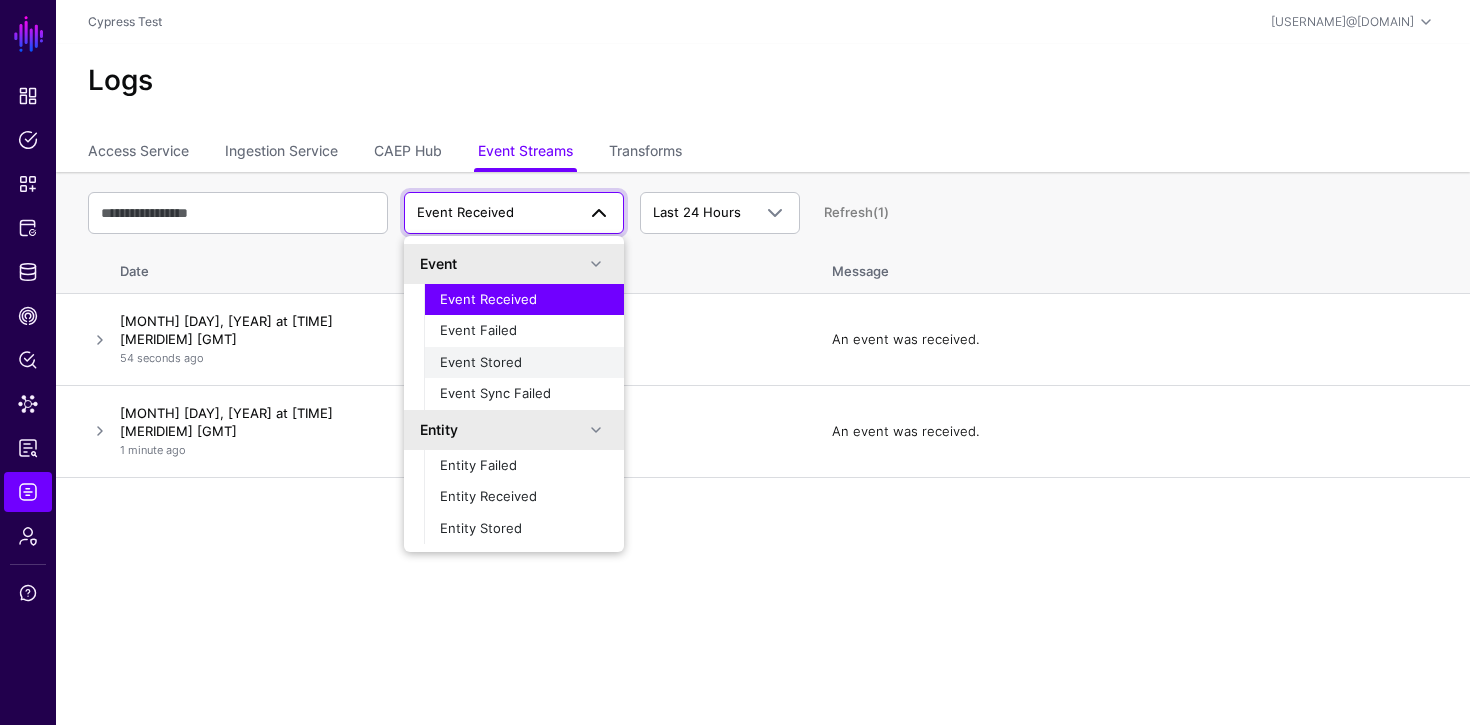 click on "Event Stored" at bounding box center (481, 362) 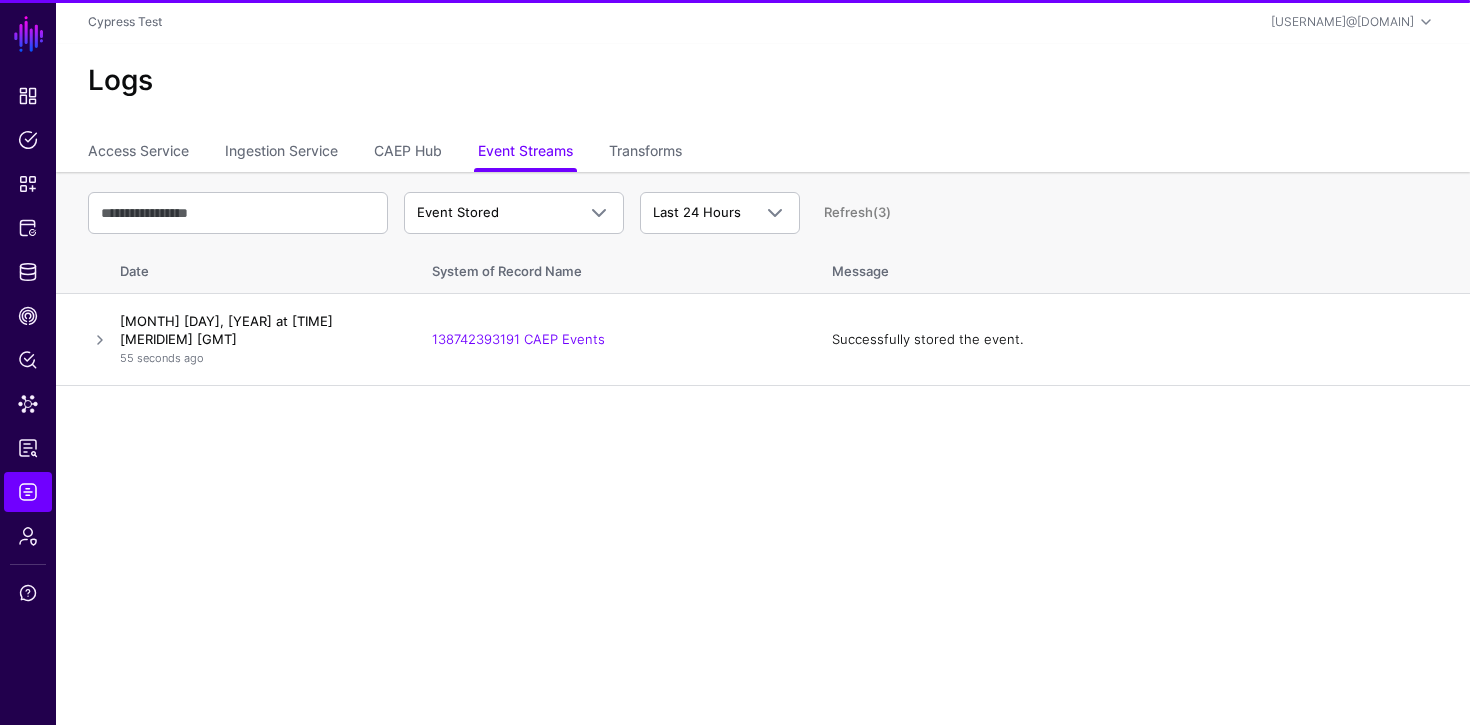 click on "Event Stored Event  Event Received   Event Failed   Event Stored   Event Sync Failed  Entity  Entity Failed   Entity Received   Entity Stored   Entity Processed   Entity Processing Failed  Last 24 Hours  Last 24 Hours   Last 7 Days   Last 30 Days   Last 90 Days   Custom Range   Refresh   (3)" at bounding box center [763, 213] 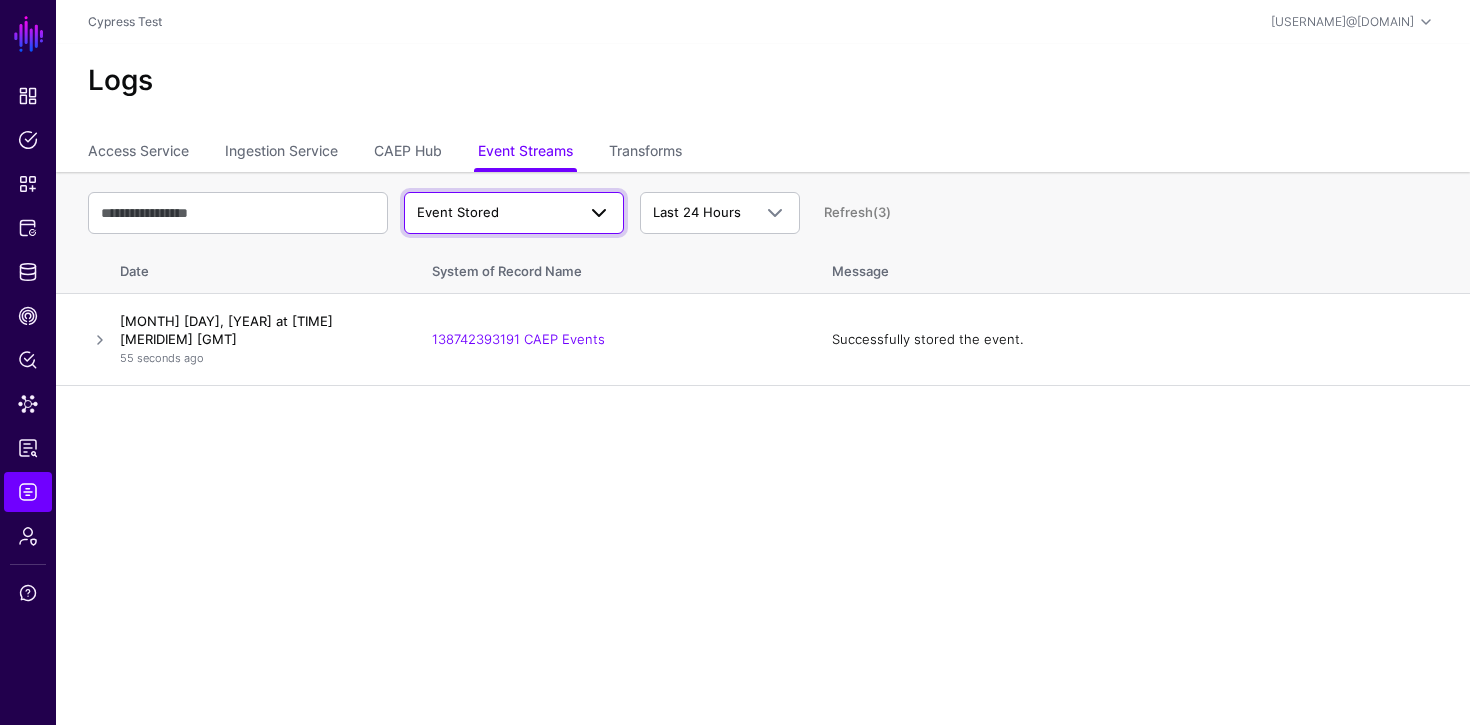 click on "Event Stored" at bounding box center [514, 213] 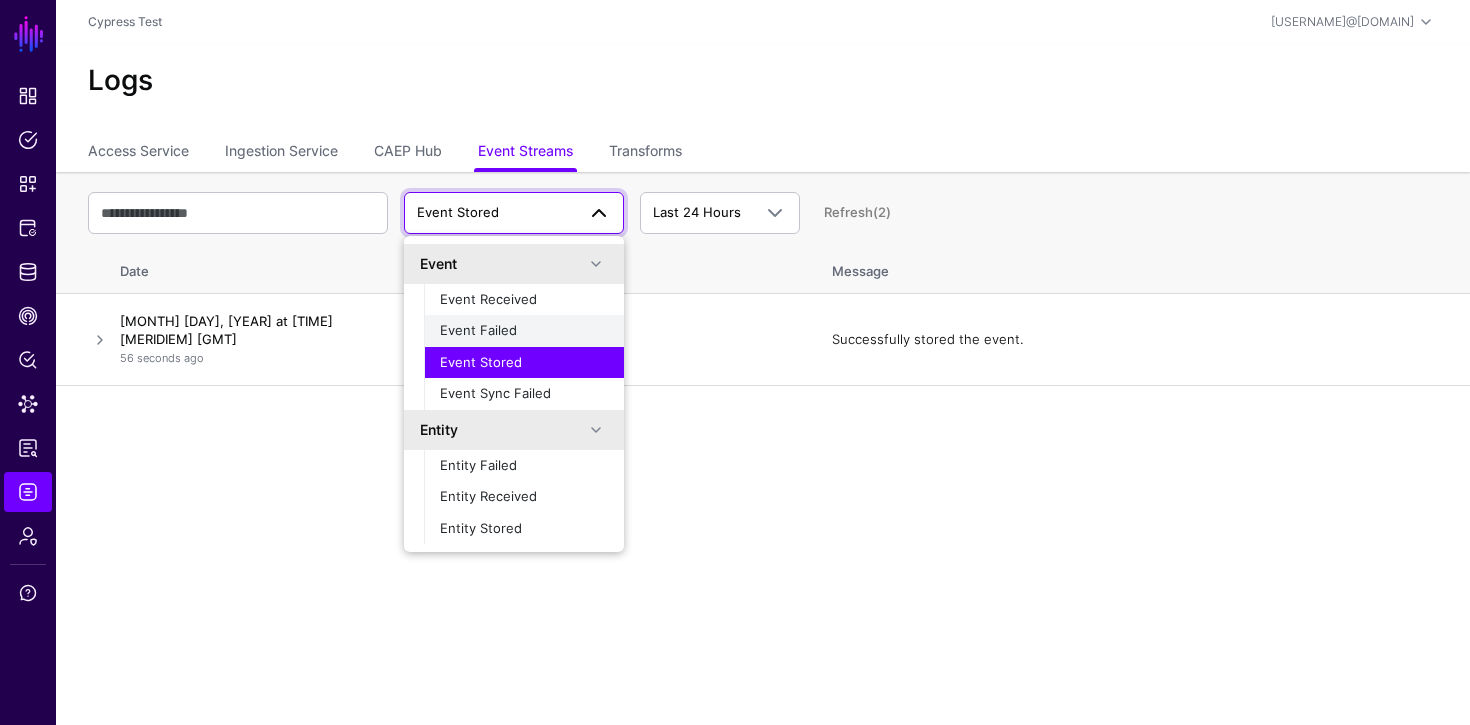 click on "Event Failed" at bounding box center [524, 331] 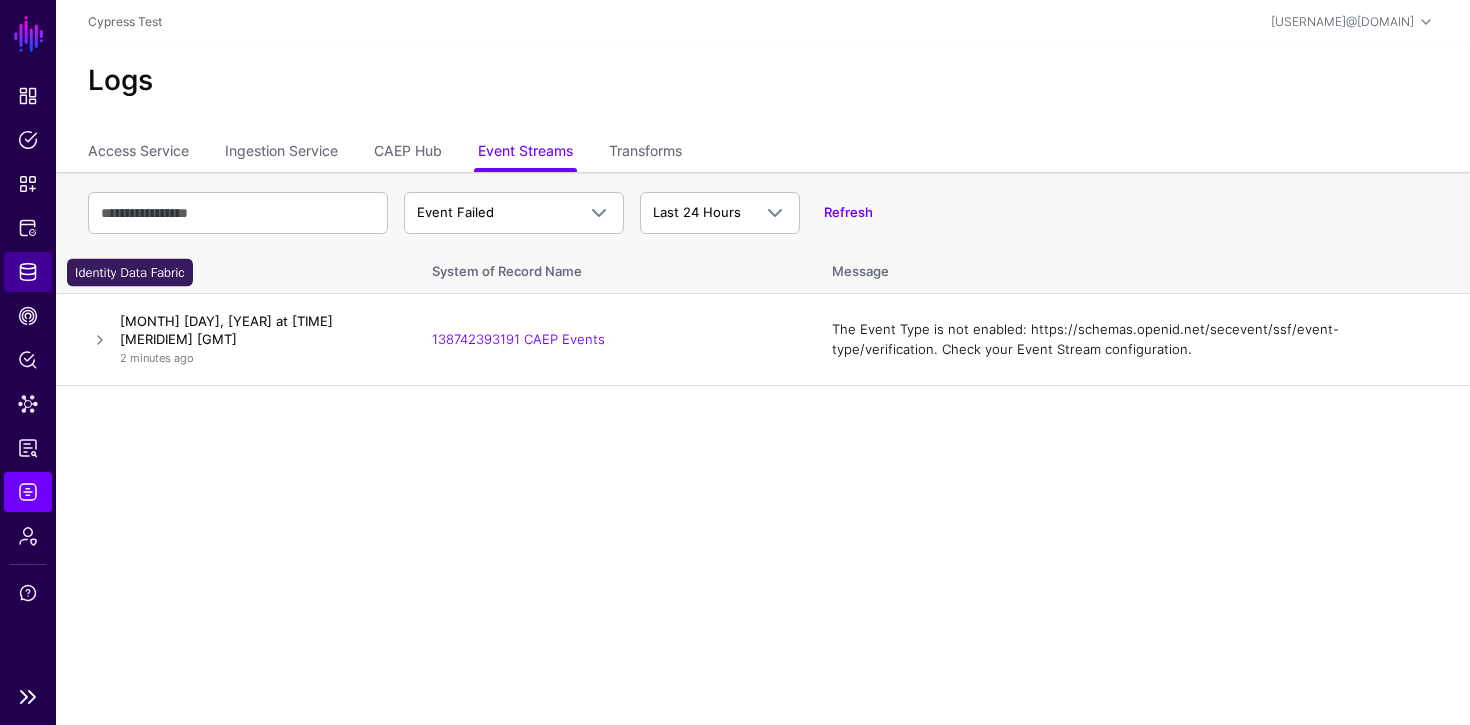 click on "Identity Data Fabric" 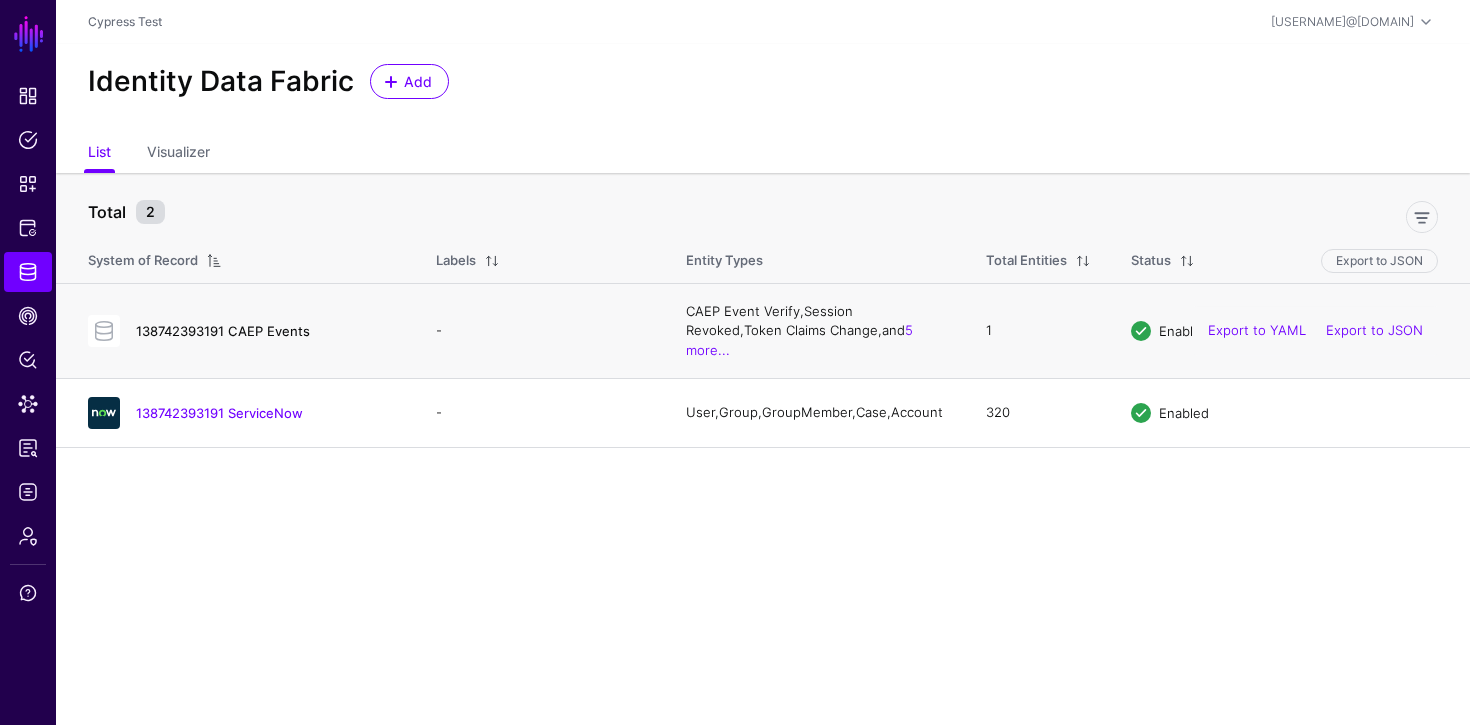 click on "138742393191 CAEP Events" 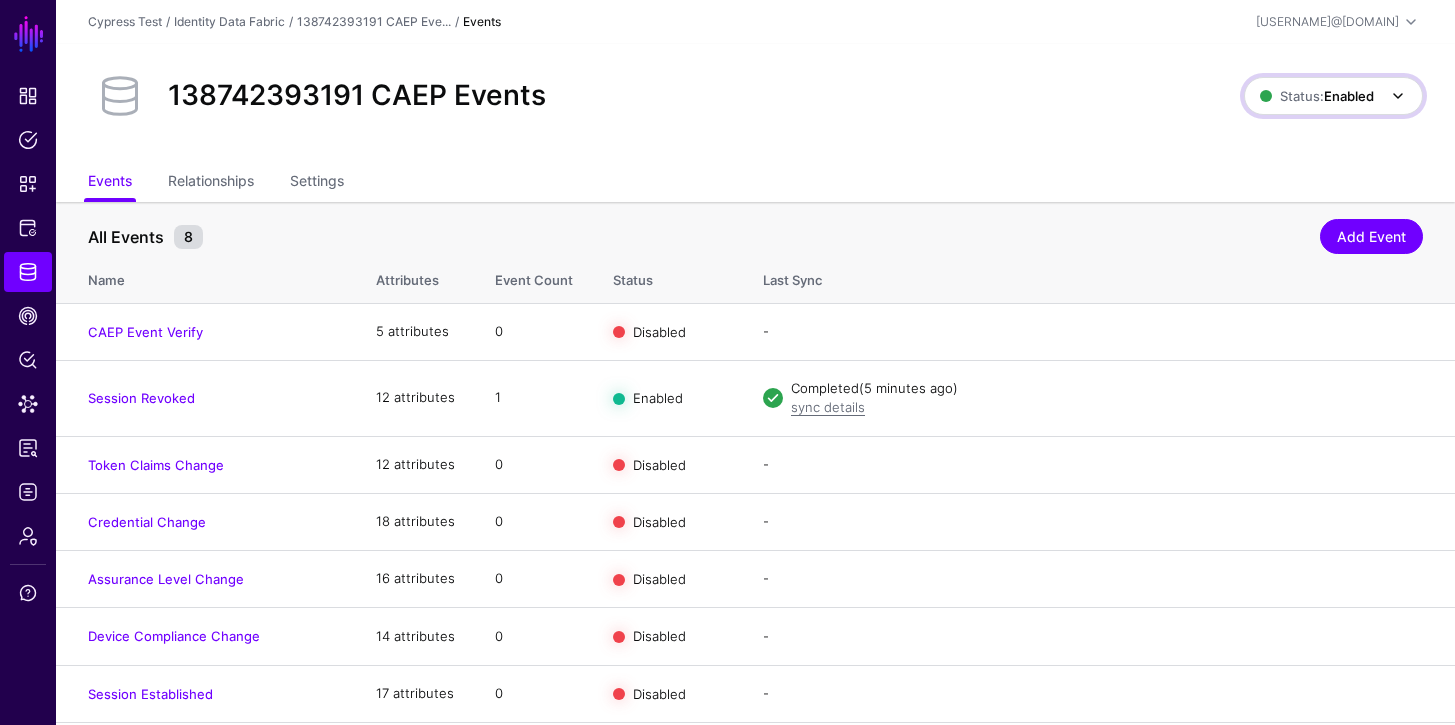 click on "Status:  Enabled" at bounding box center (1317, 96) 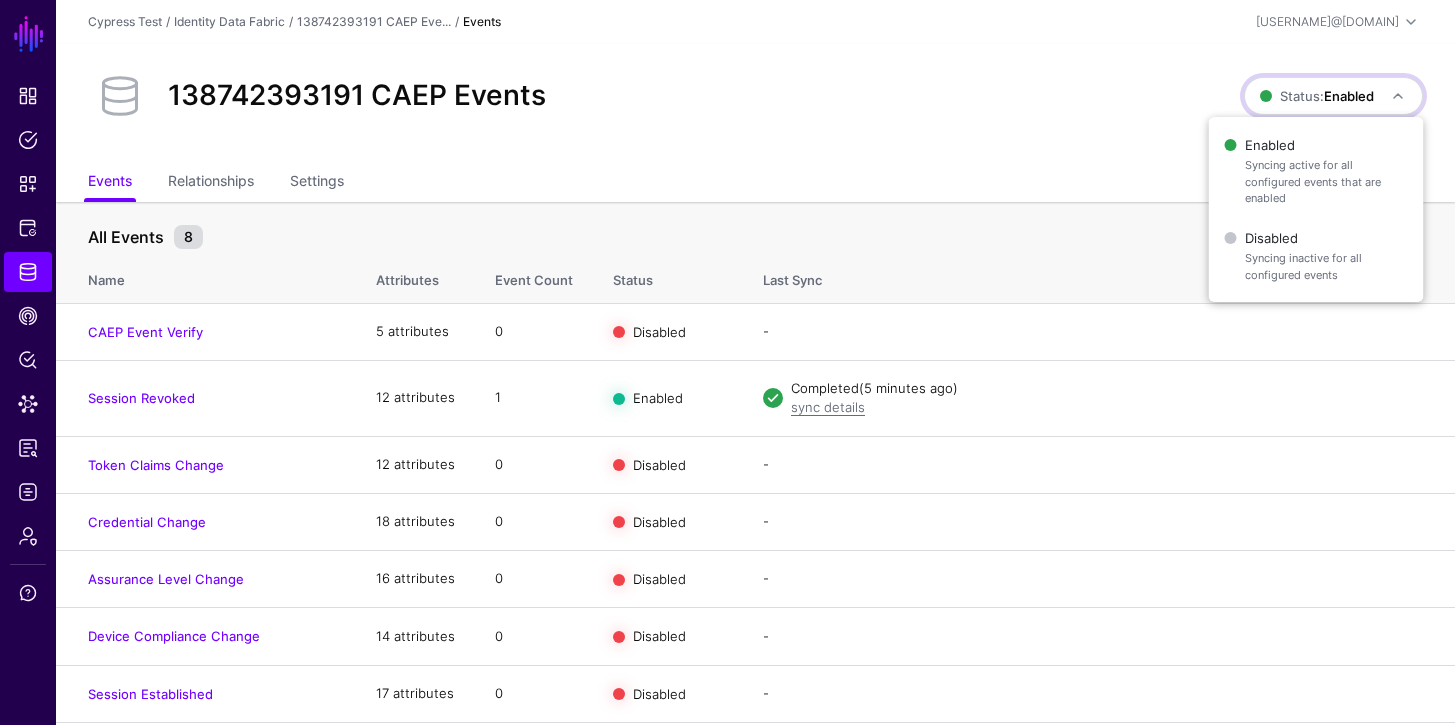 click on "138742393191 CAEP Events  Status:  Enabled  Enabled   Syncing active for all configured events that are enabled   Disabled   Syncing inactive for all configured events" 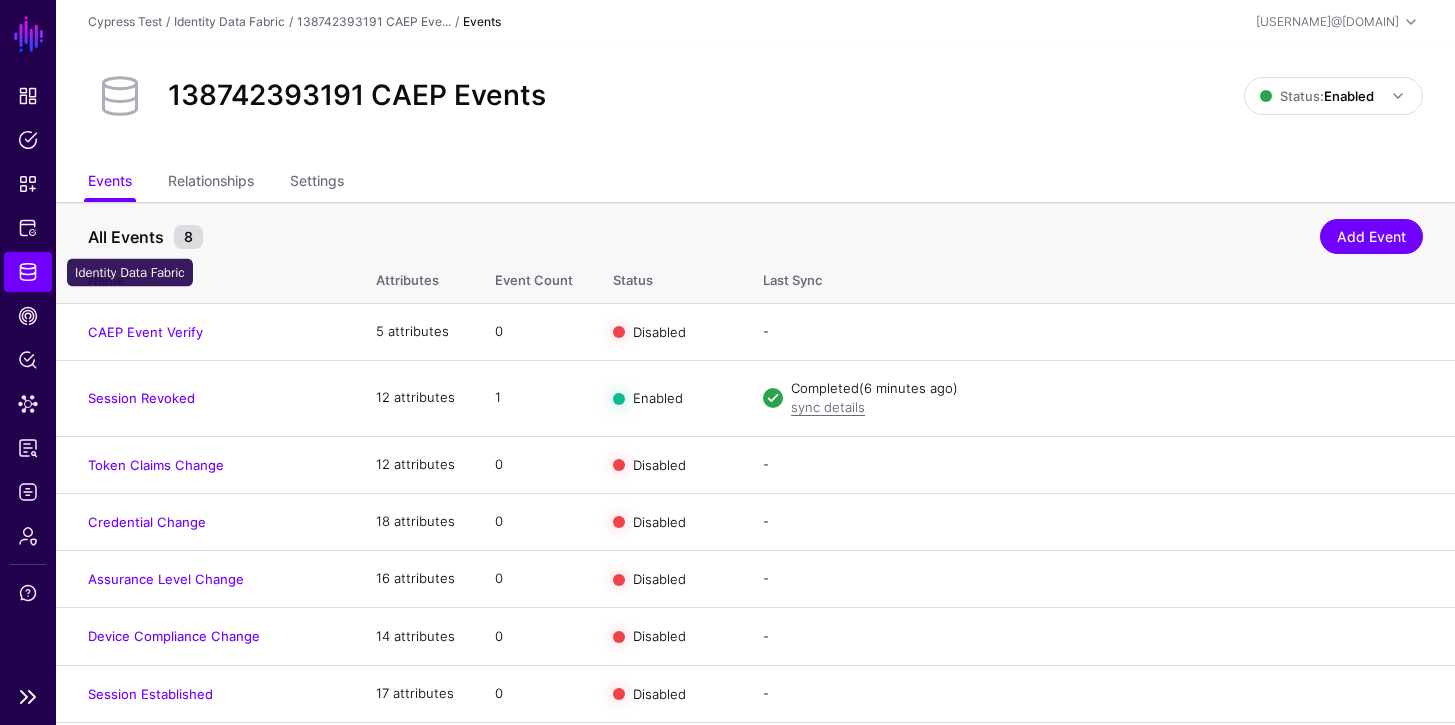click on "Identity Data Fabric" 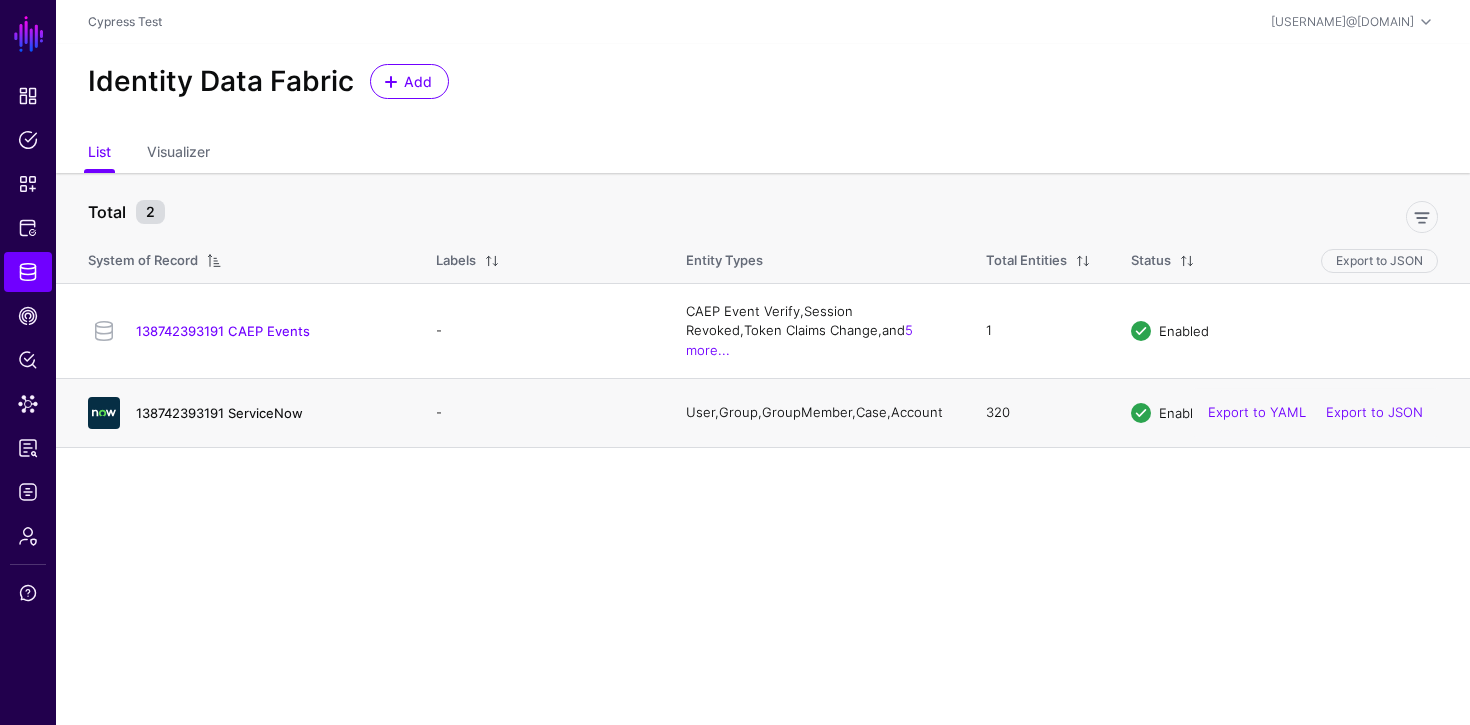 click on "138742393191 ServiceNow" 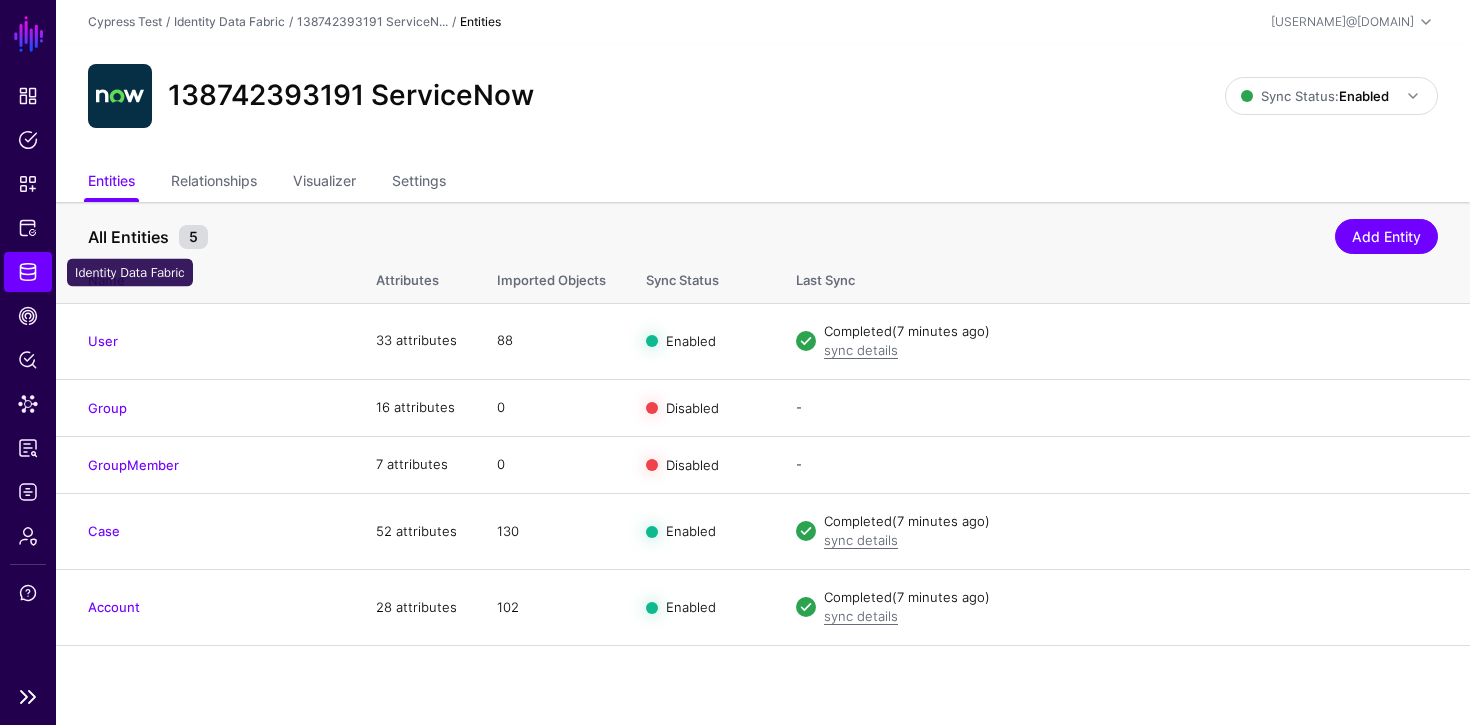 click on "Identity Data Fabric" 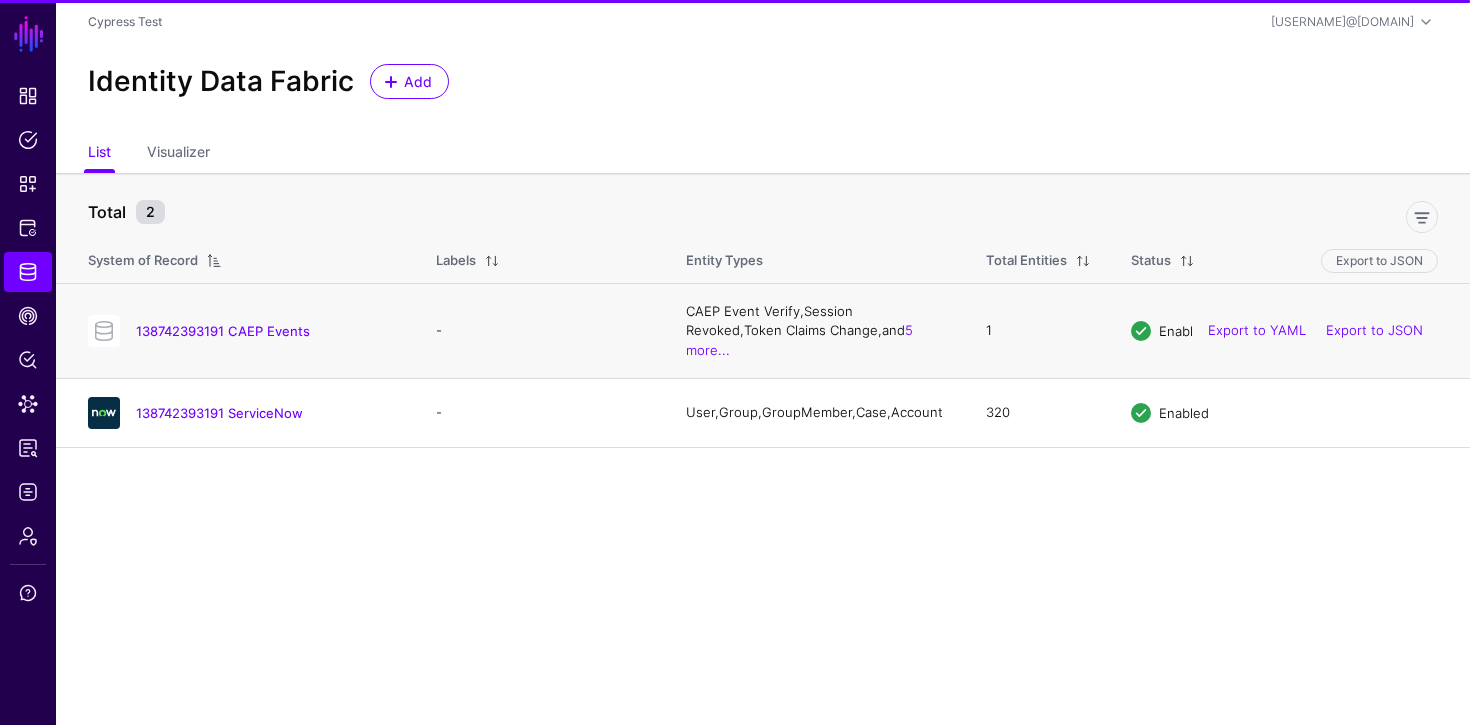 click on "138742393191 CAEP Events" 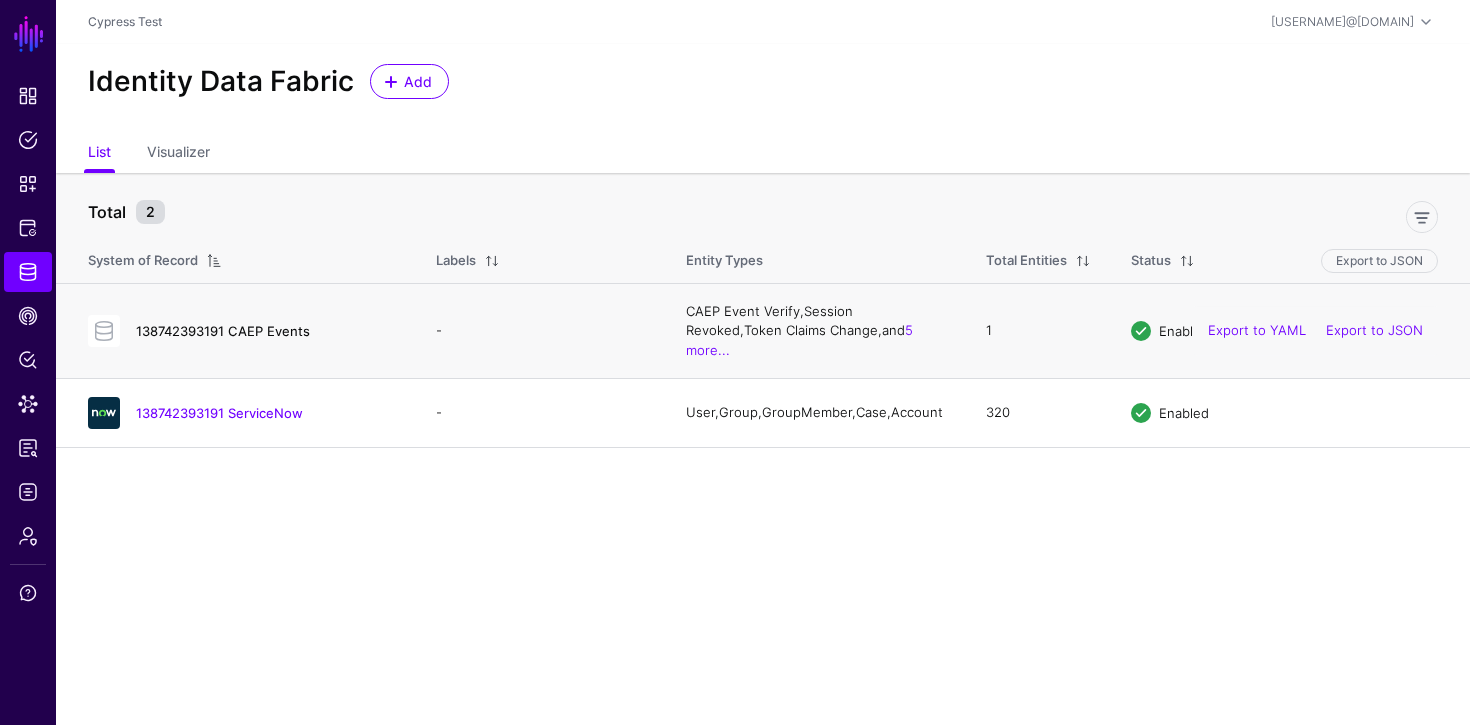 click on "138742393191 CAEP Events" 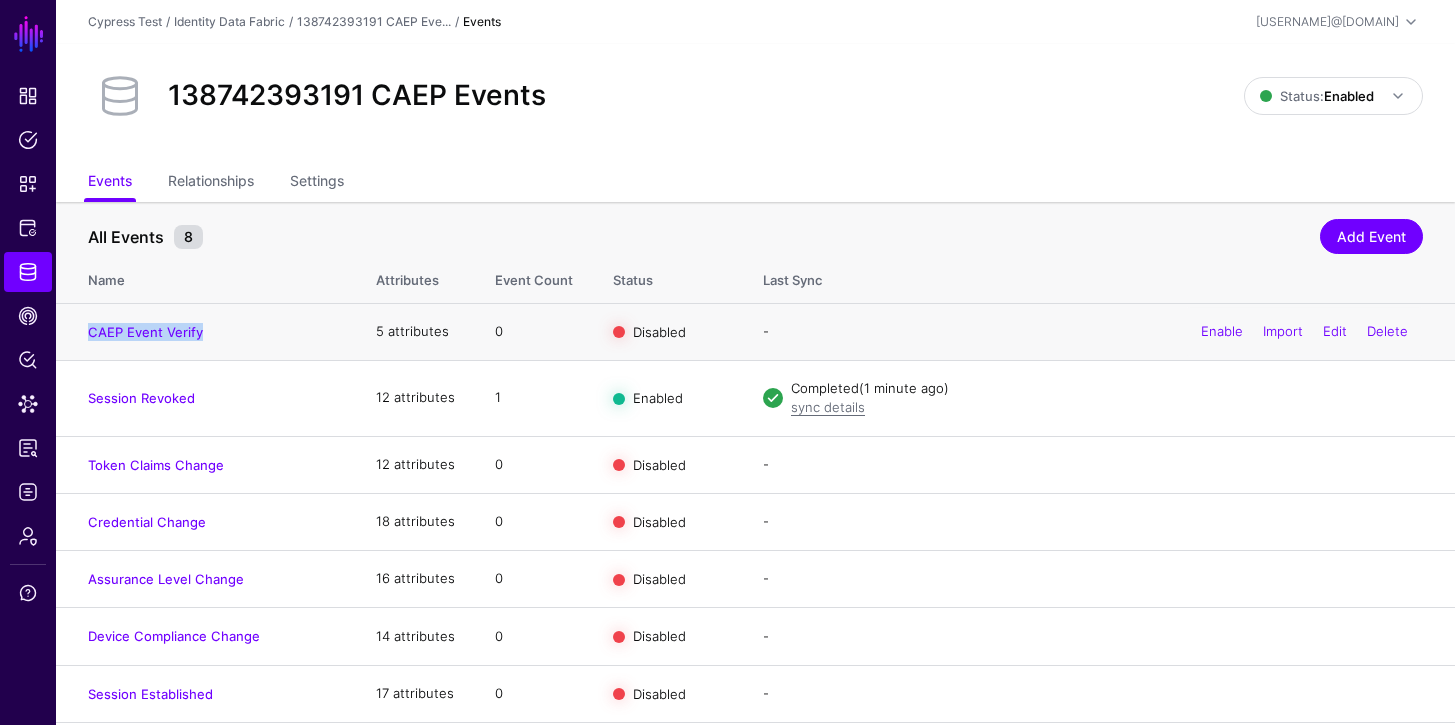 drag, startPoint x: 203, startPoint y: 329, endPoint x: 79, endPoint y: 335, distance: 124.14507 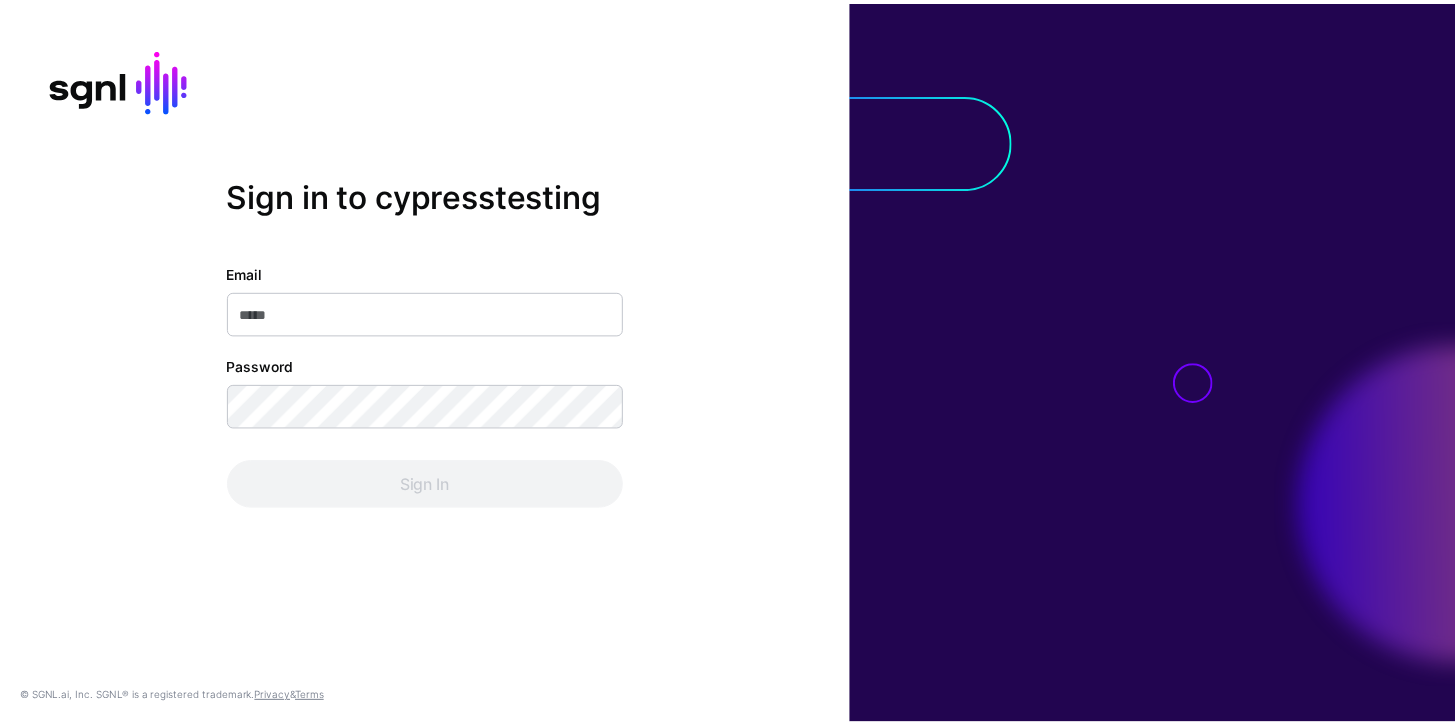 scroll, scrollTop: 0, scrollLeft: 0, axis: both 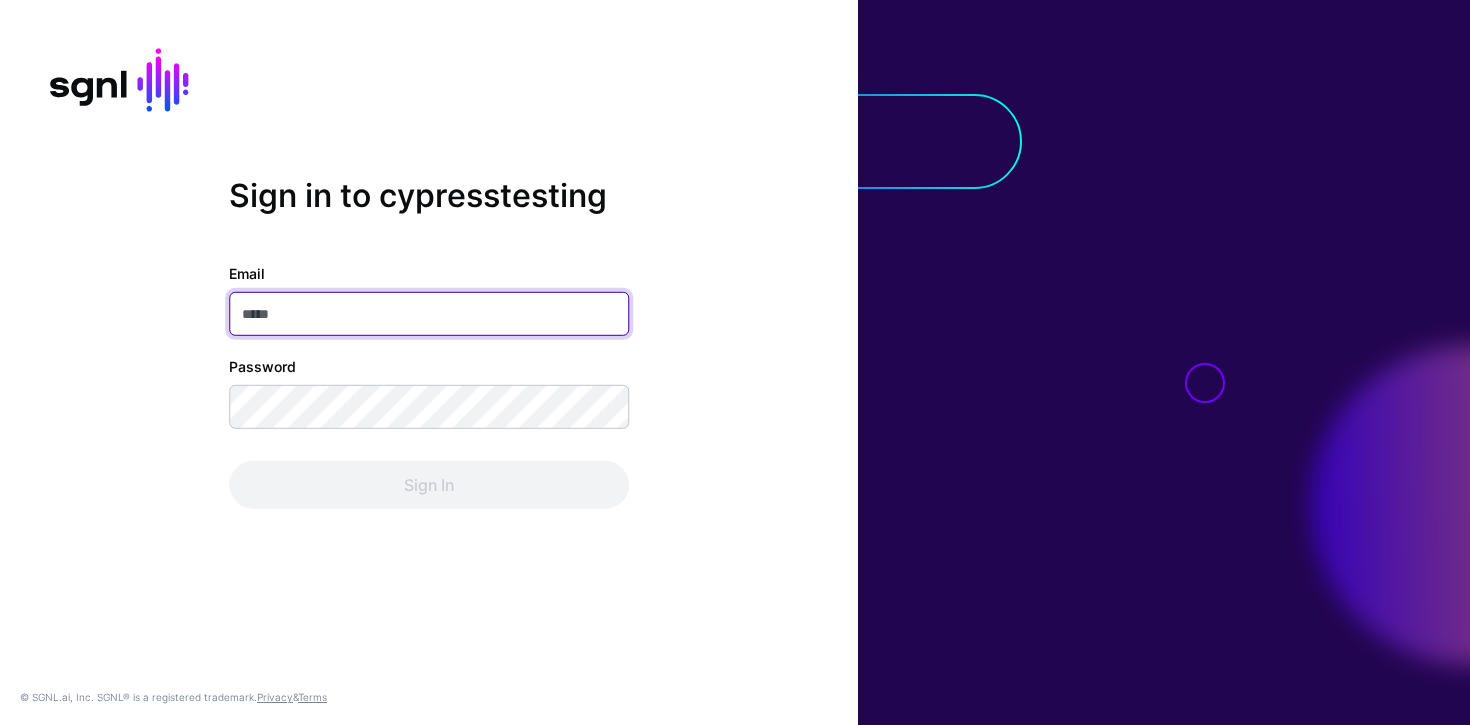click on "Email" at bounding box center [429, 314] 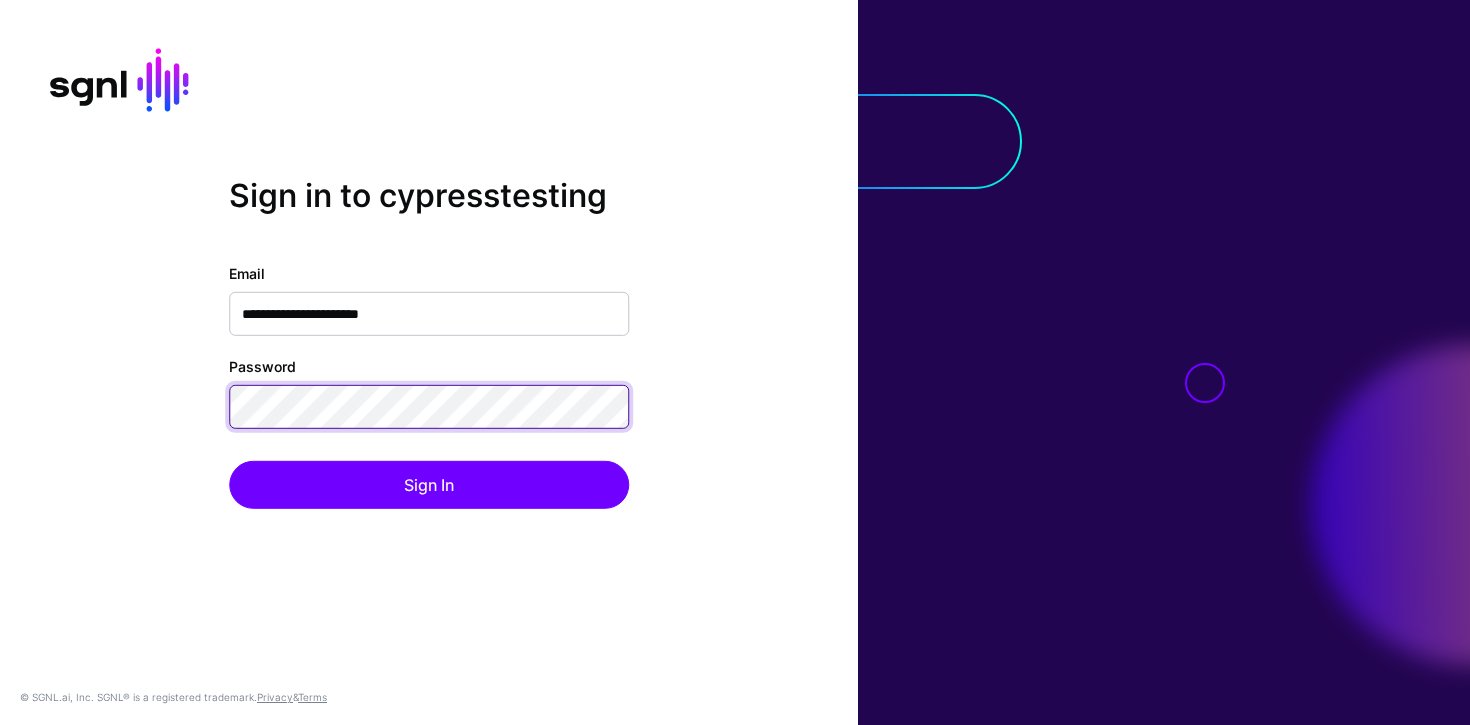click on "Sign In" 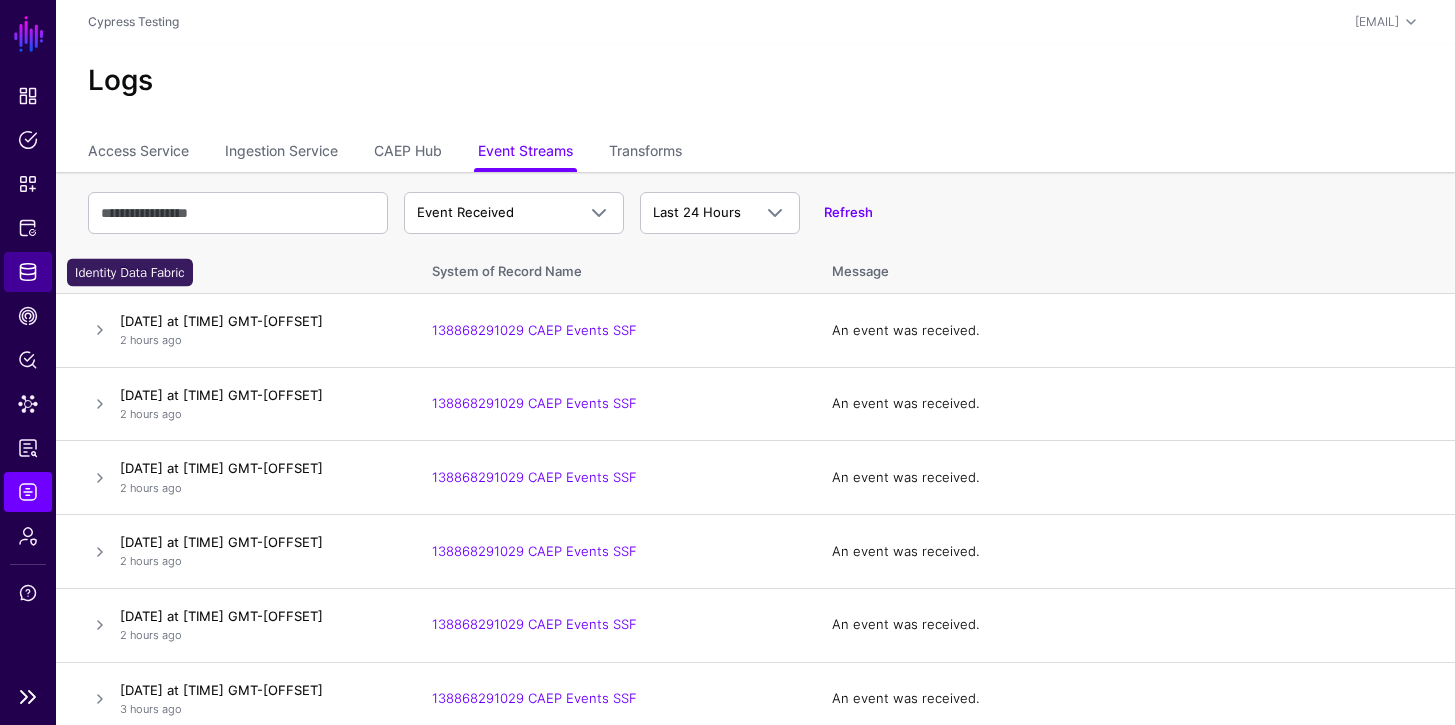 click on "Identity Data Fabric" 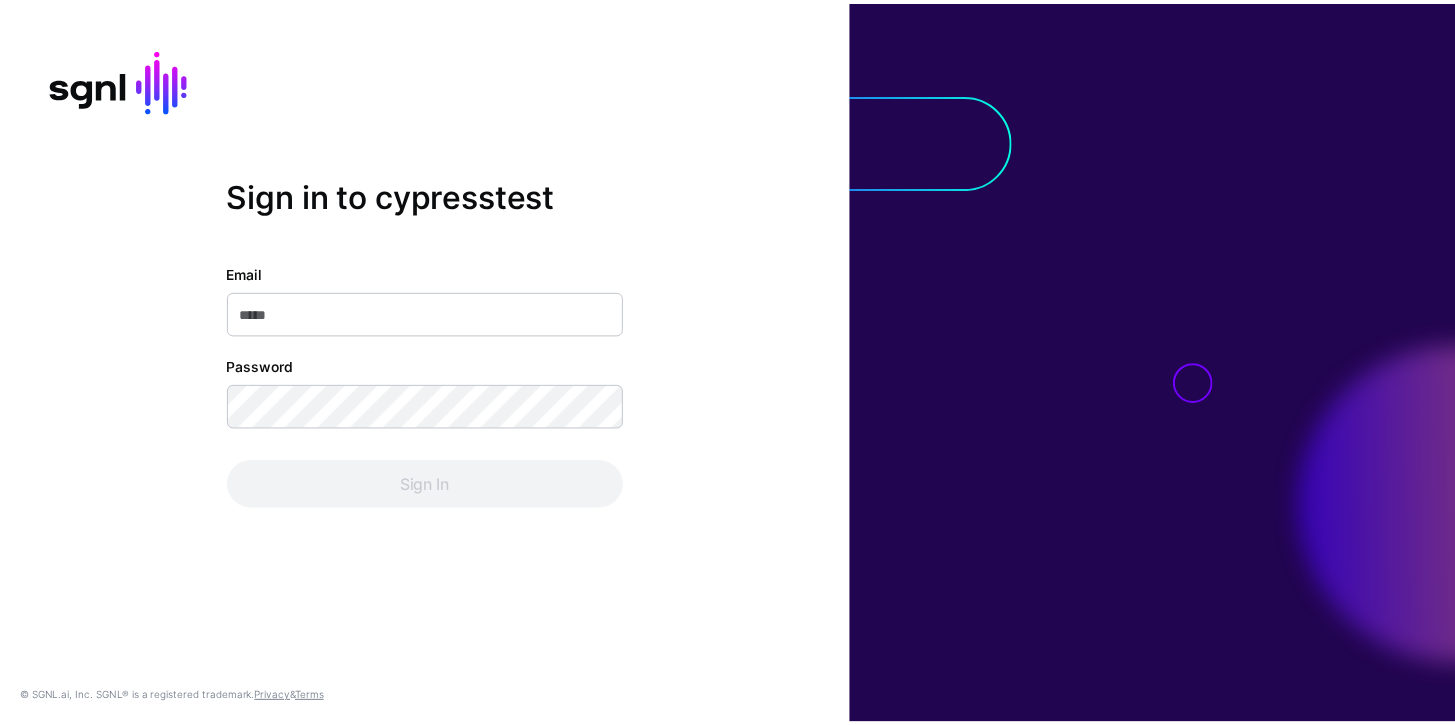 scroll, scrollTop: 0, scrollLeft: 0, axis: both 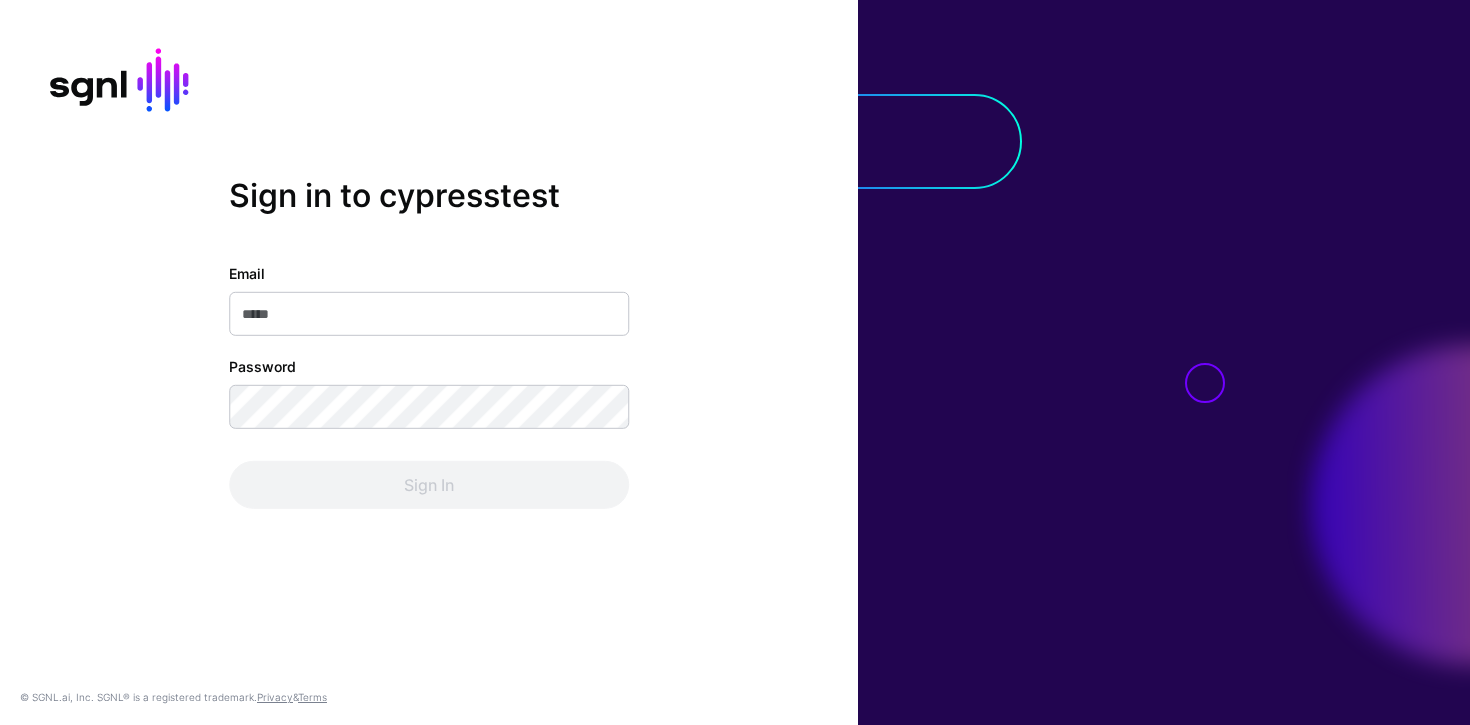 click on "Email" at bounding box center [429, 314] 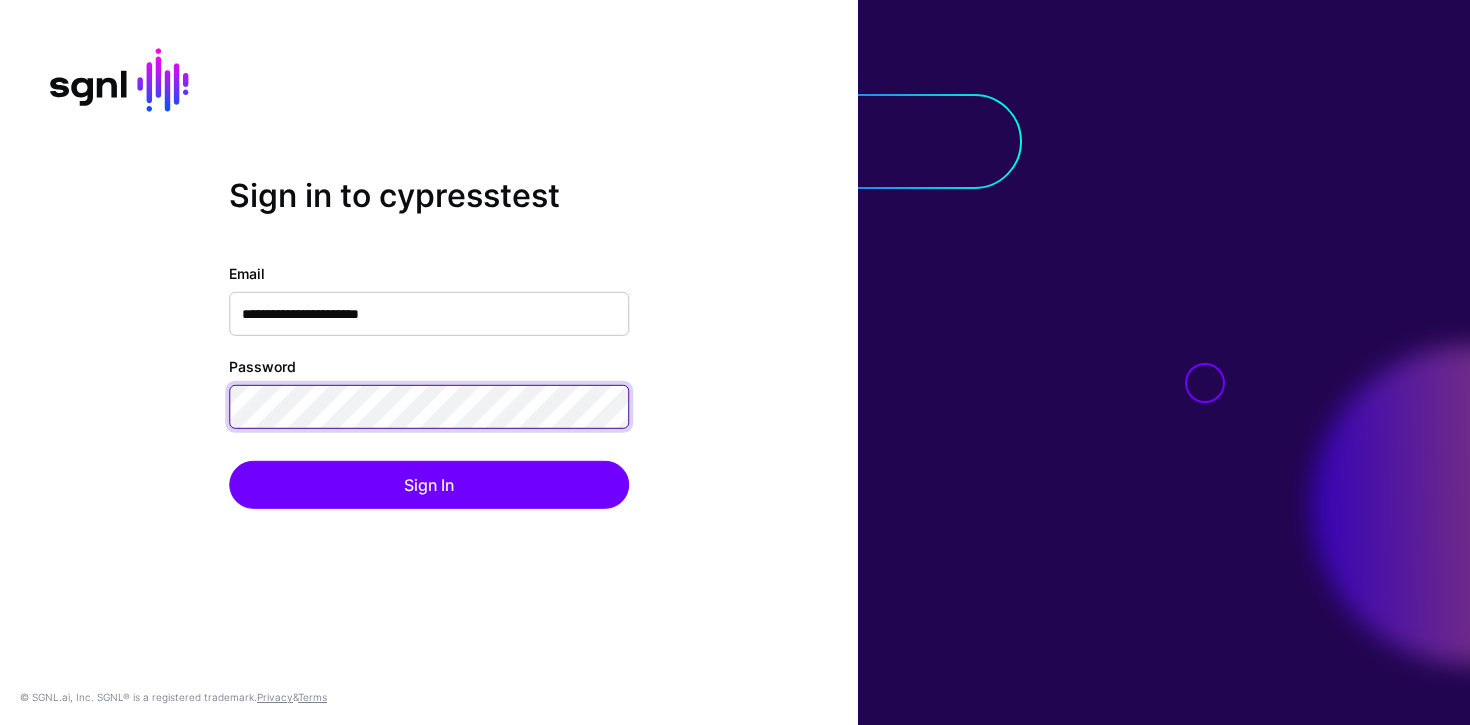 click on "Sign In" 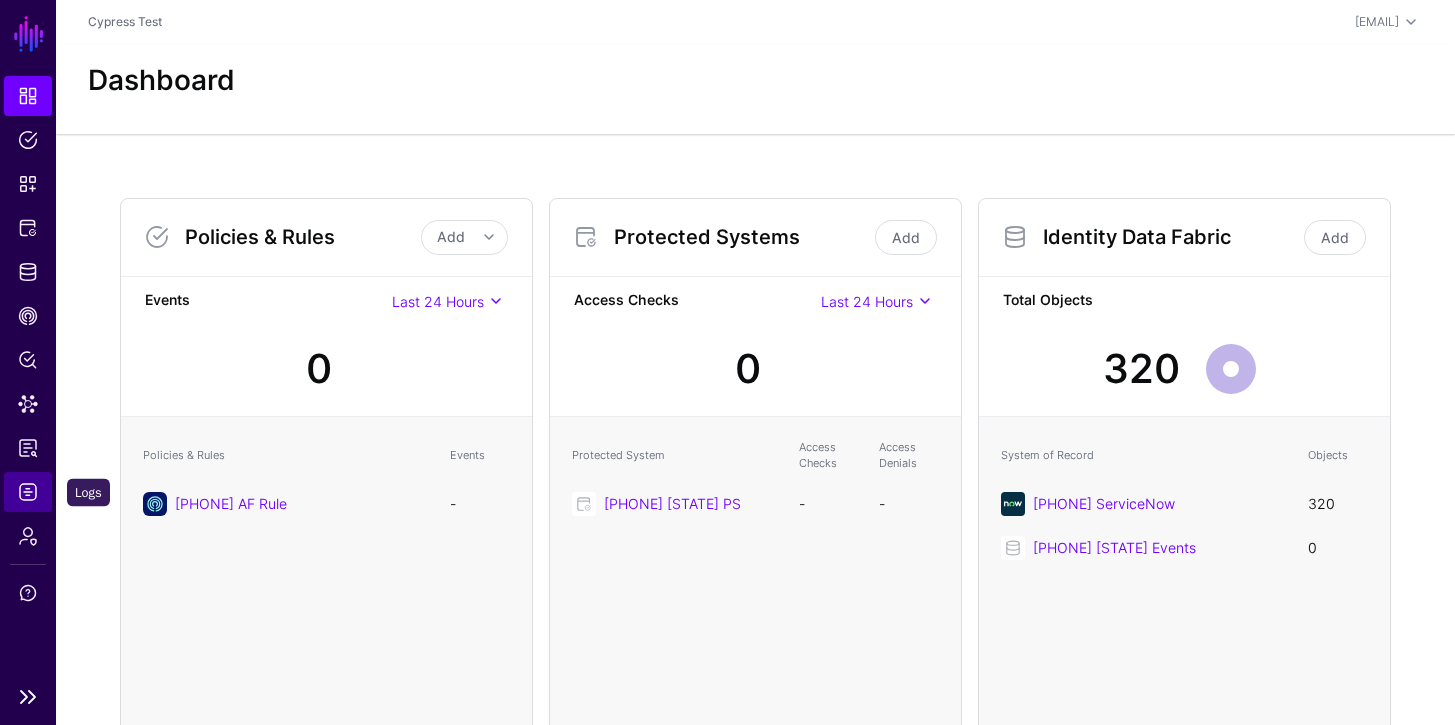 click on "Logs" 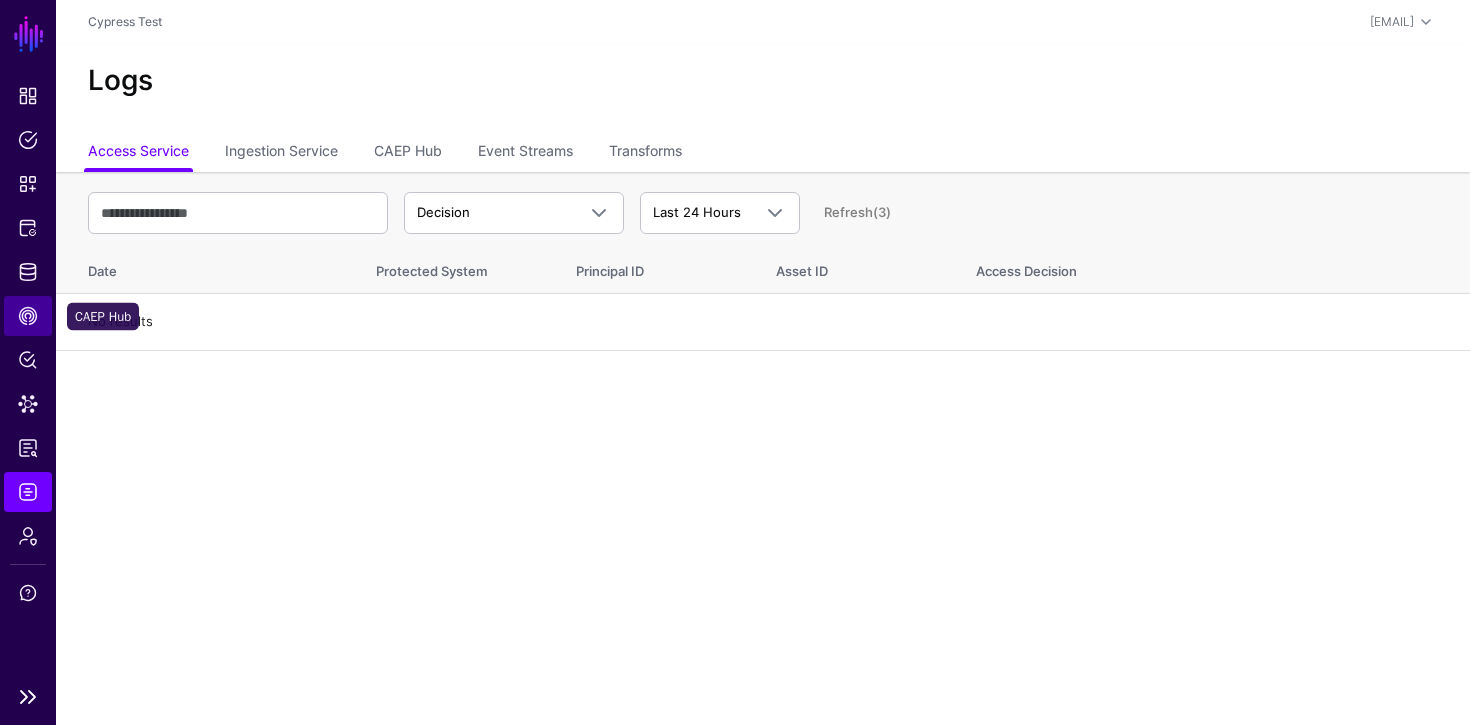 click on "CAEP Hub" 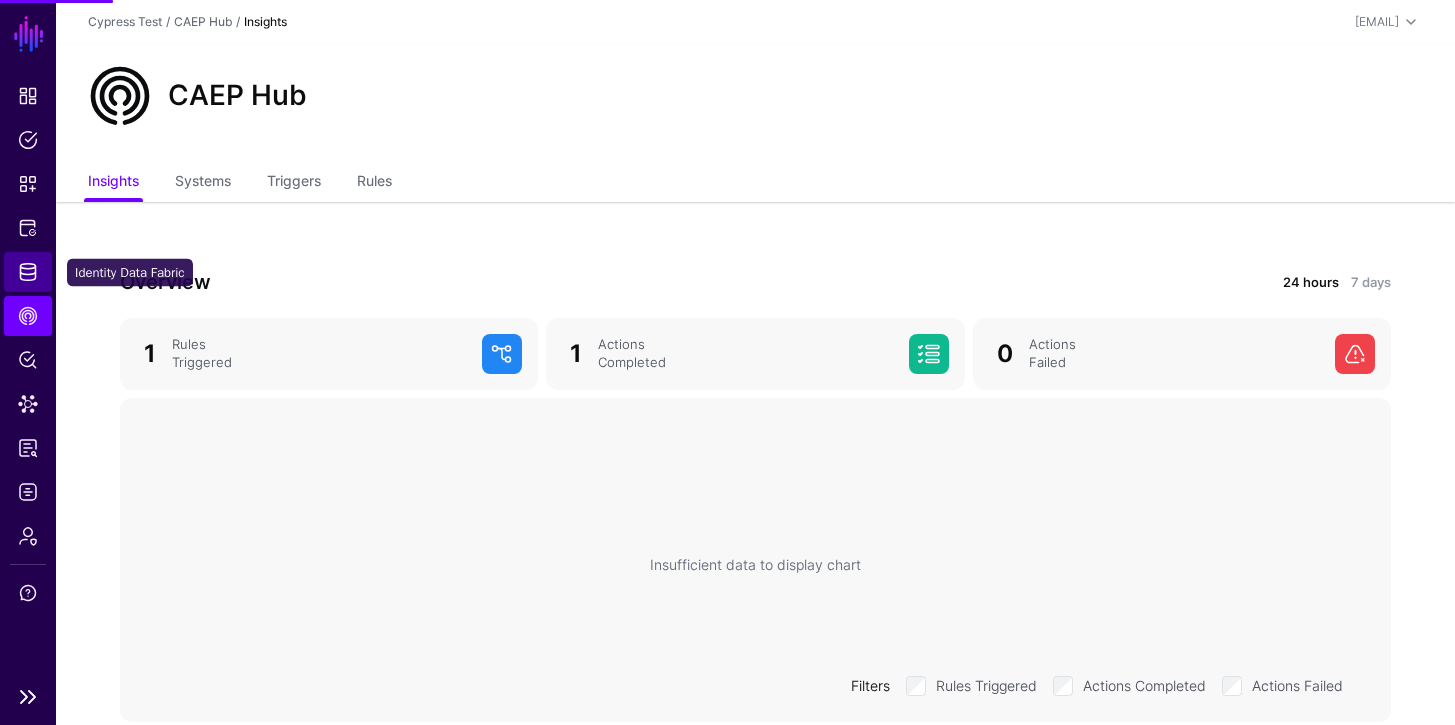 click on "Identity Data Fabric" 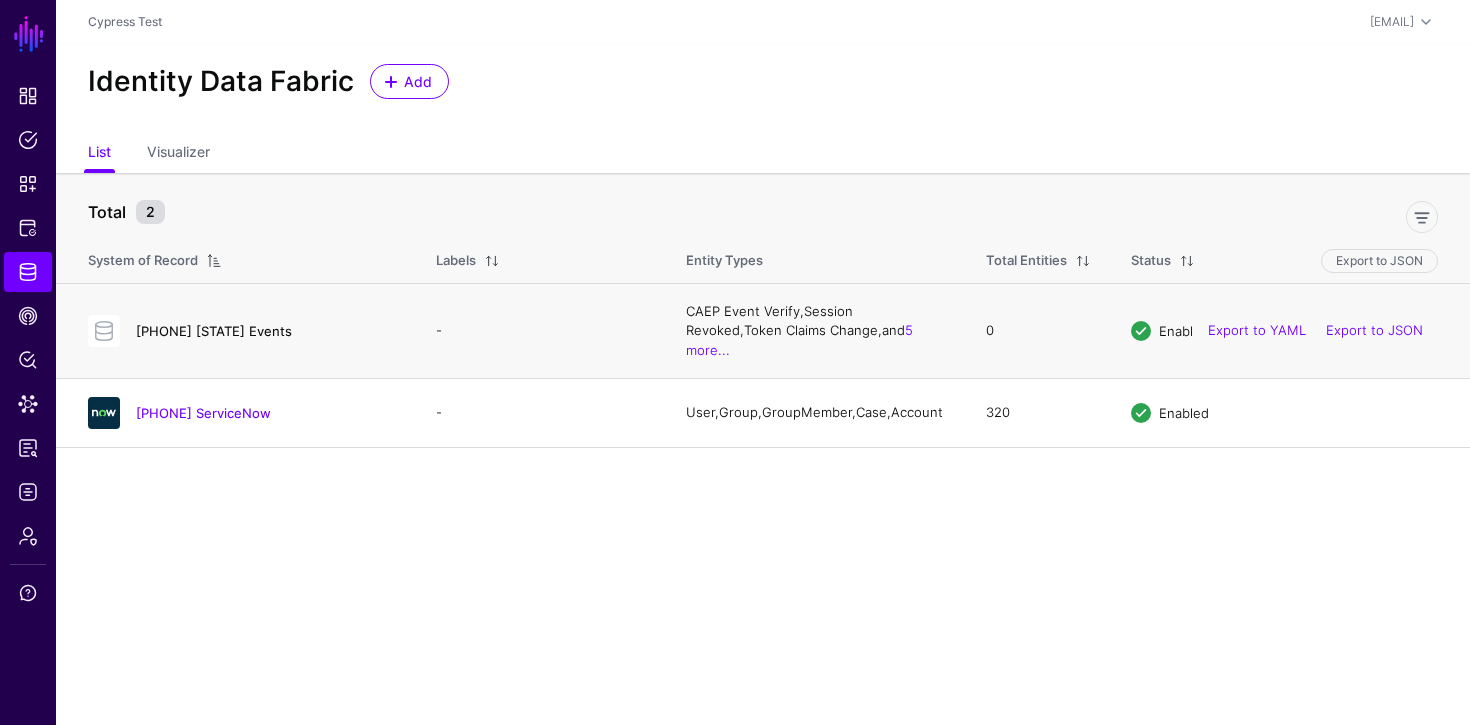 click on "[PHONE] [STATE] Events" 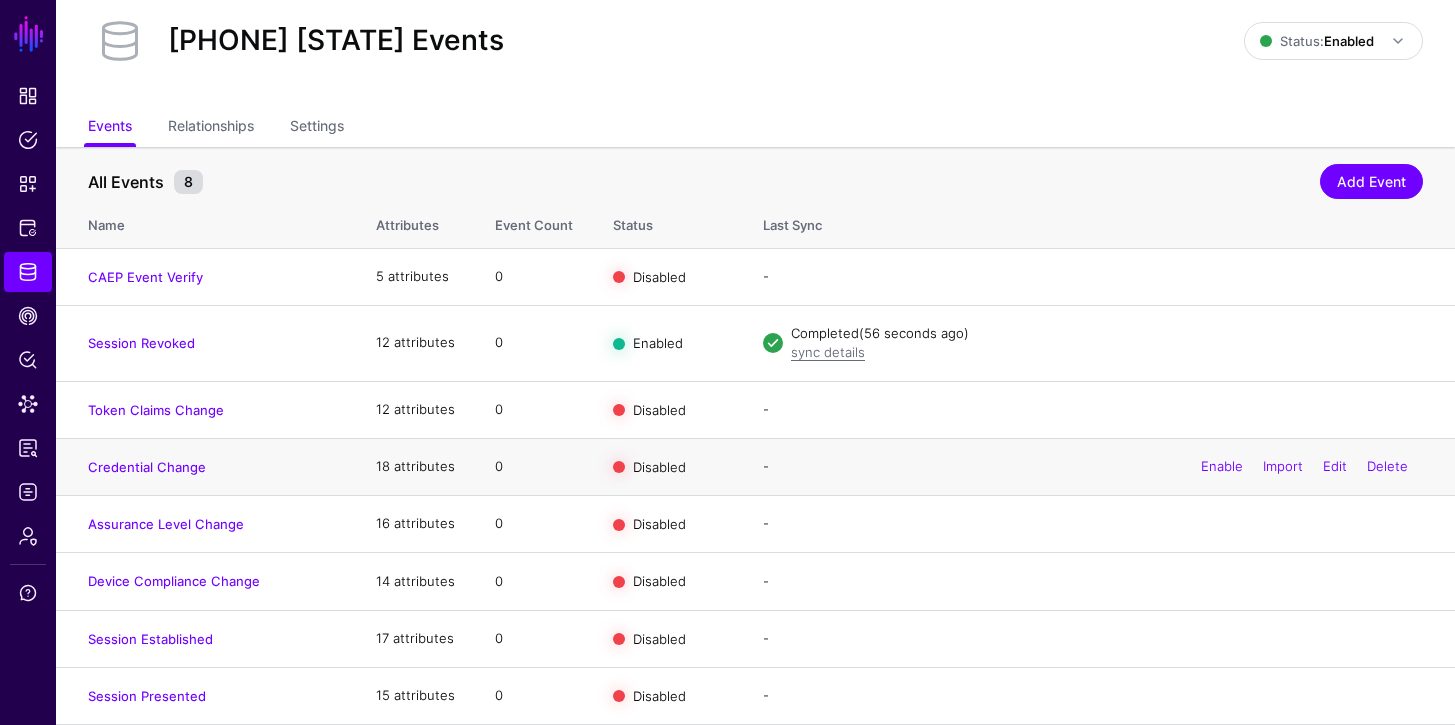 scroll, scrollTop: 58, scrollLeft: 0, axis: vertical 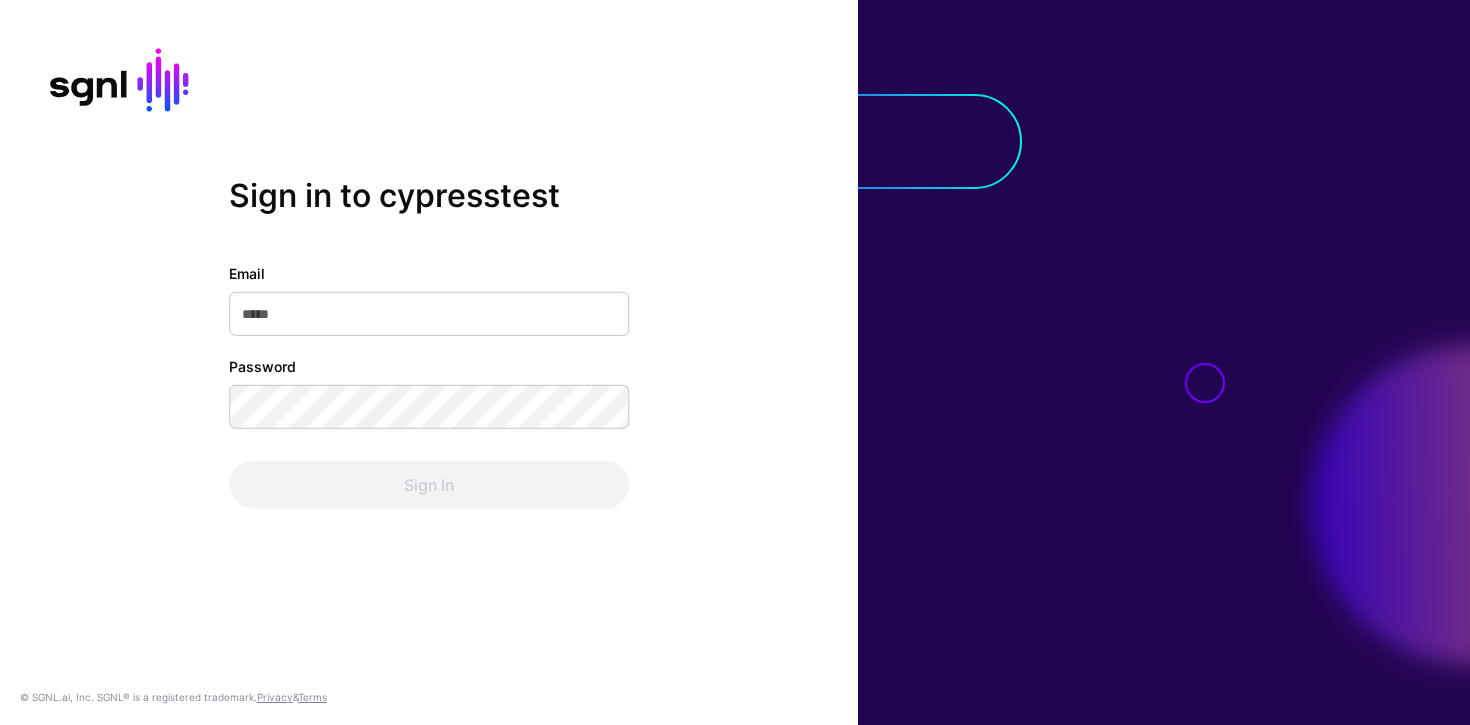 click on "Email" at bounding box center [429, 314] 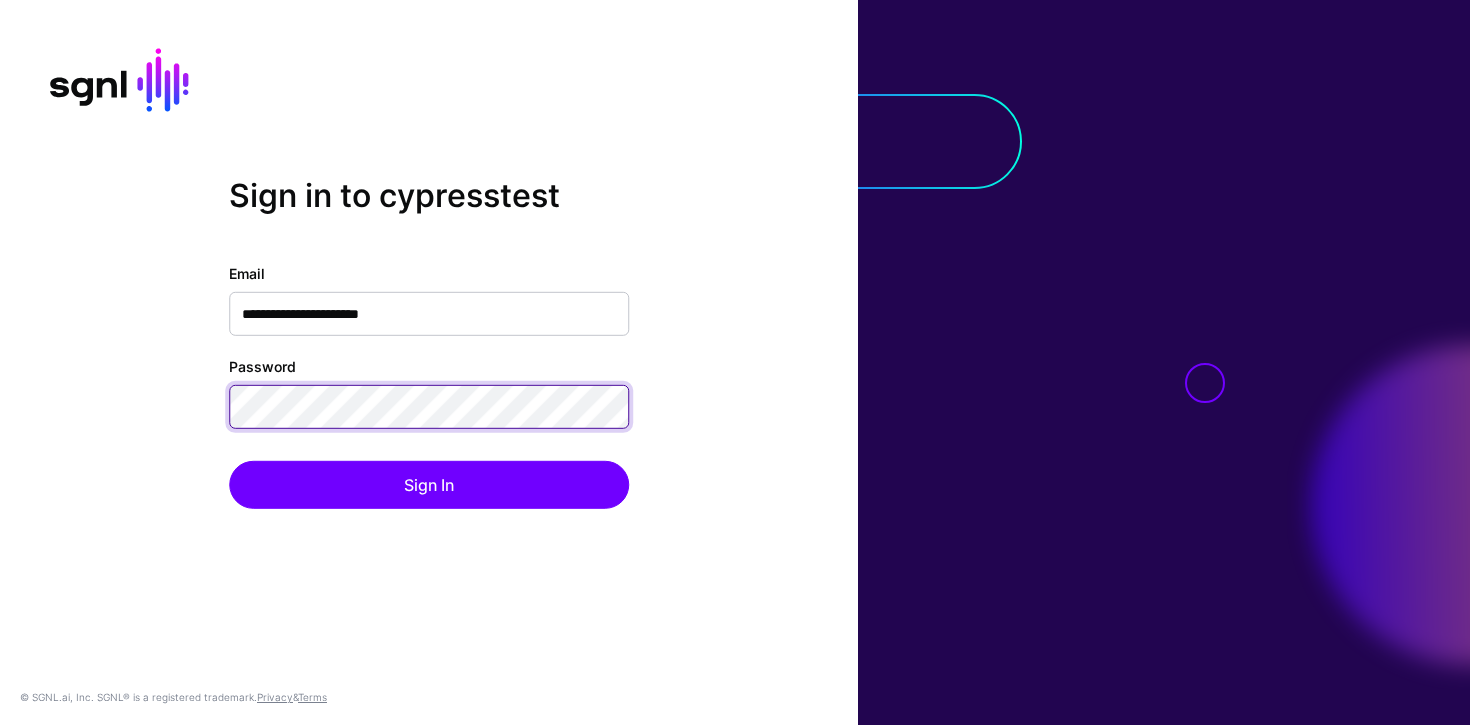 click on "Sign In" 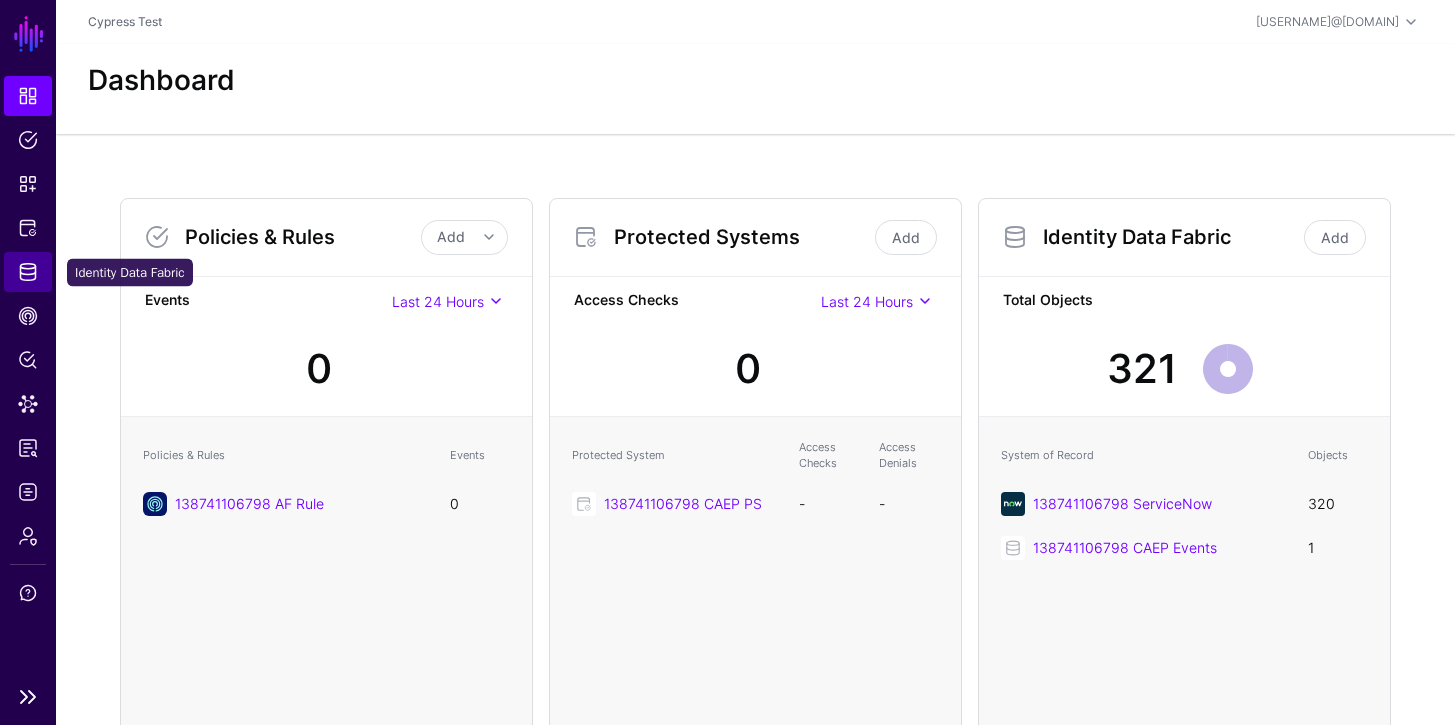 click on "Identity Data Fabric" 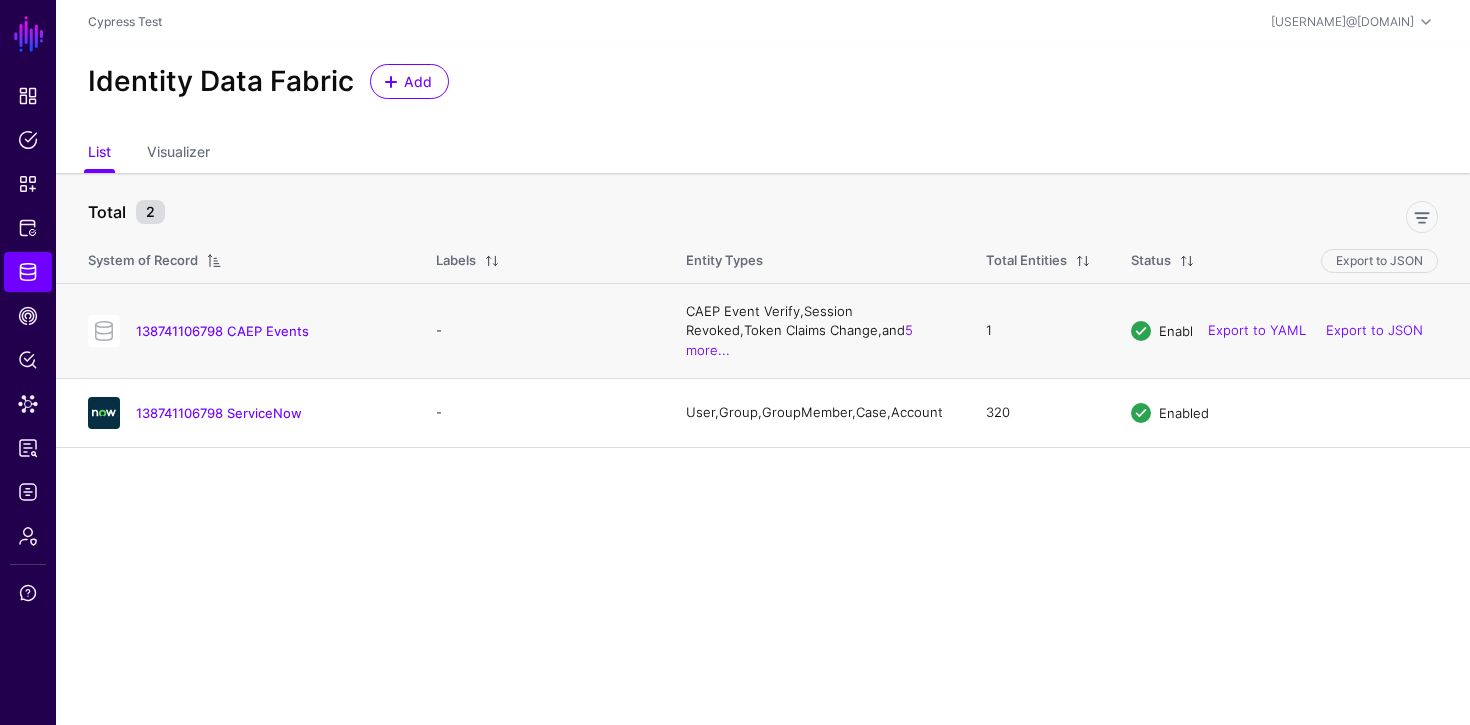 drag, startPoint x: 313, startPoint y: 322, endPoint x: 145, endPoint y: 331, distance: 168.2409 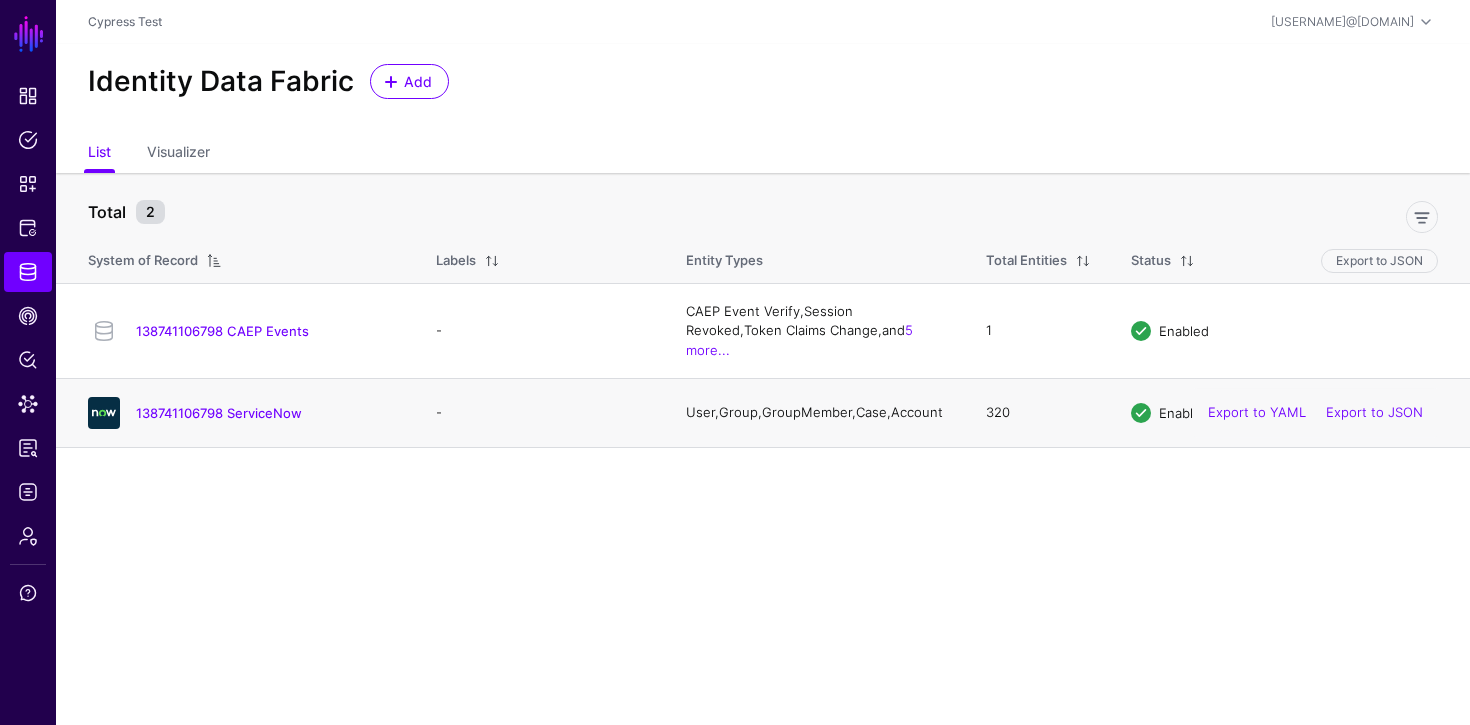 copy on "138741106798 CAEP Events" 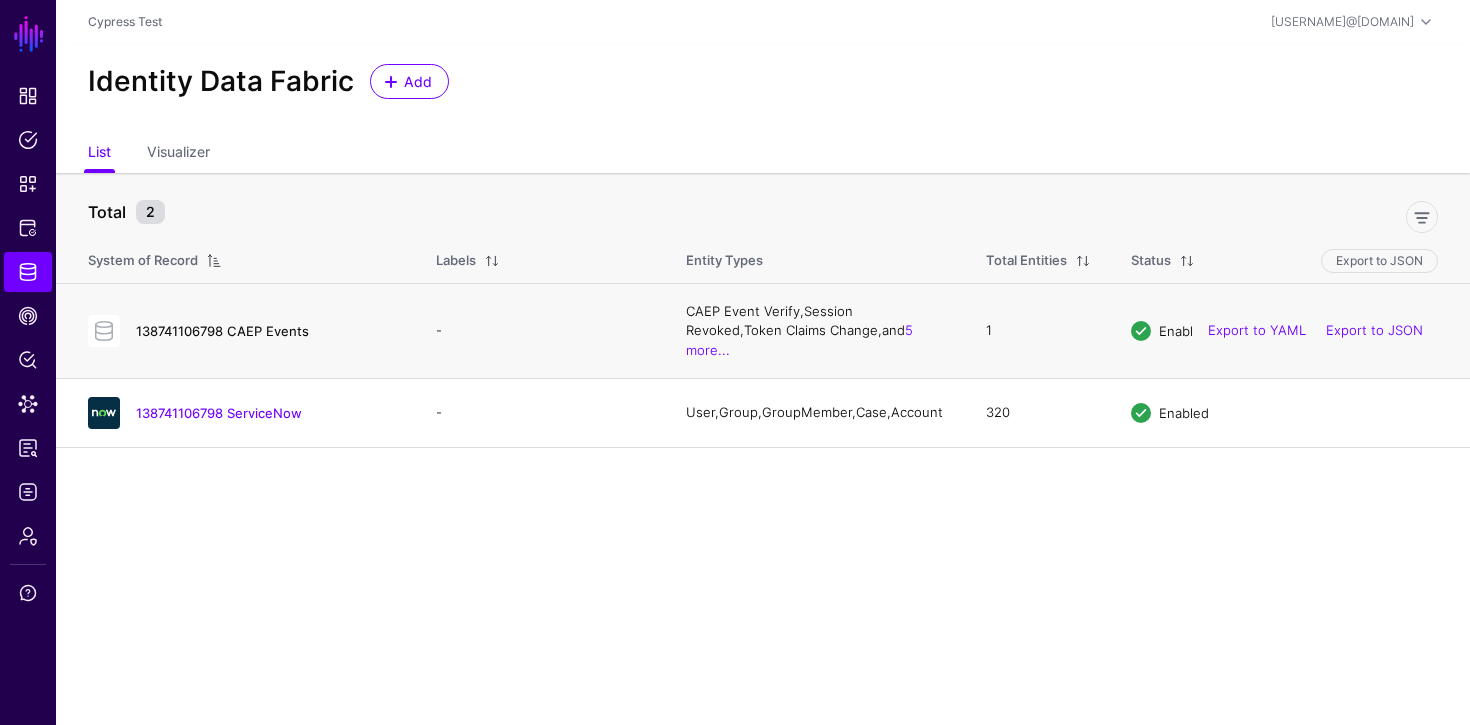 click on "138741106798 CAEP Events" 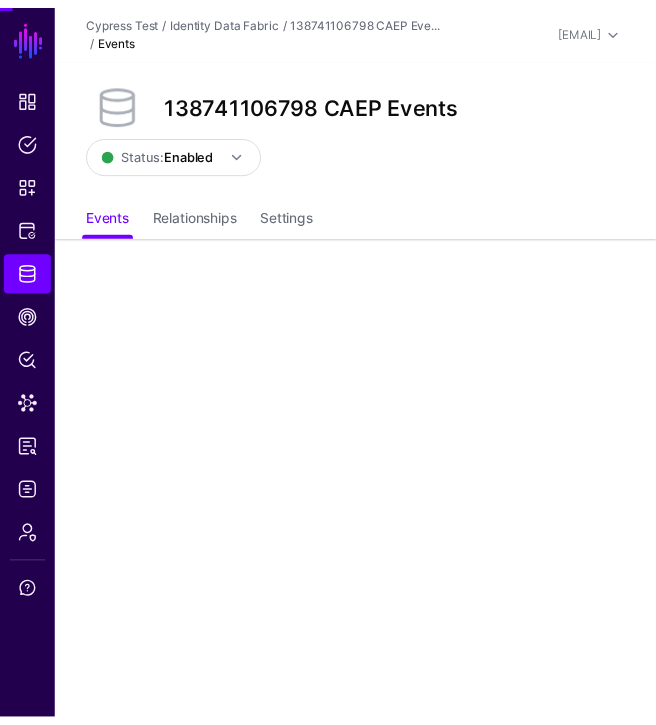 scroll, scrollTop: 0, scrollLeft: 0, axis: both 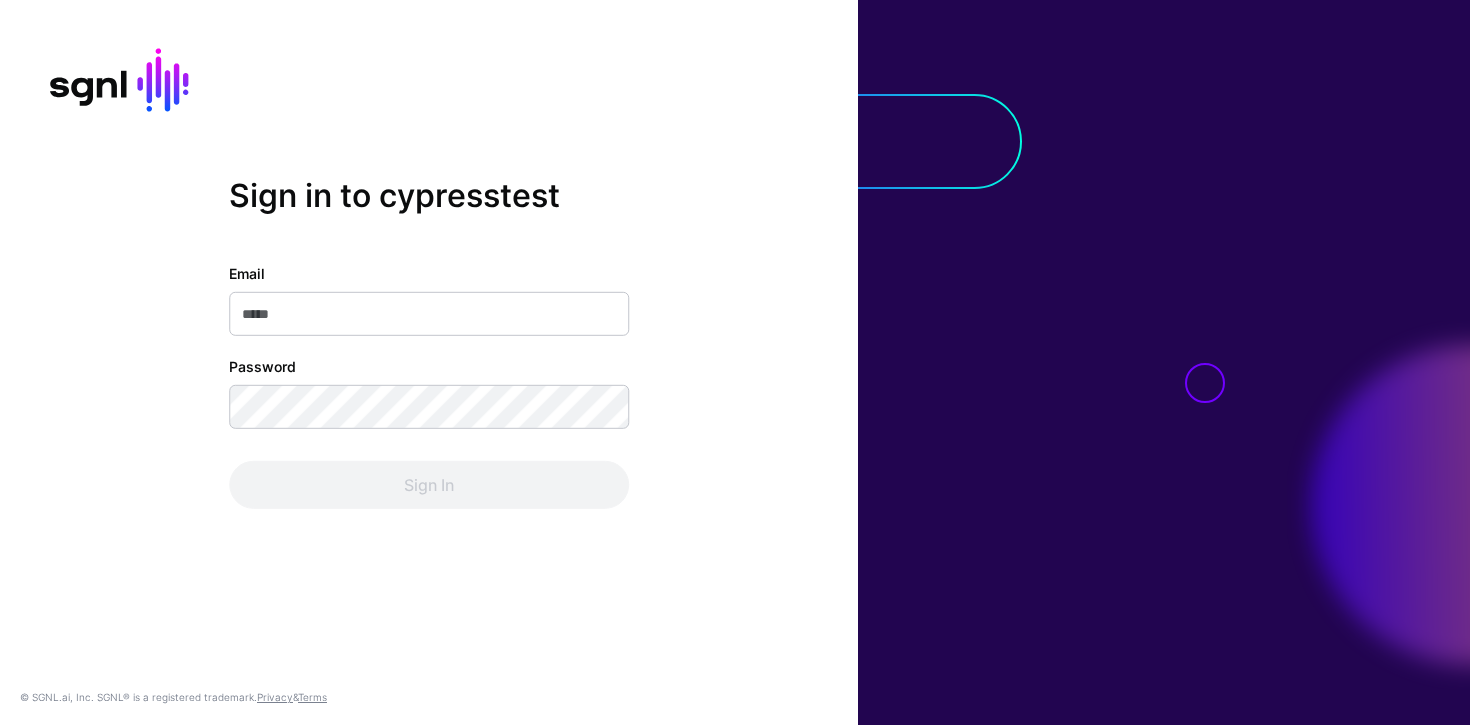 click on "Email" at bounding box center (429, 314) 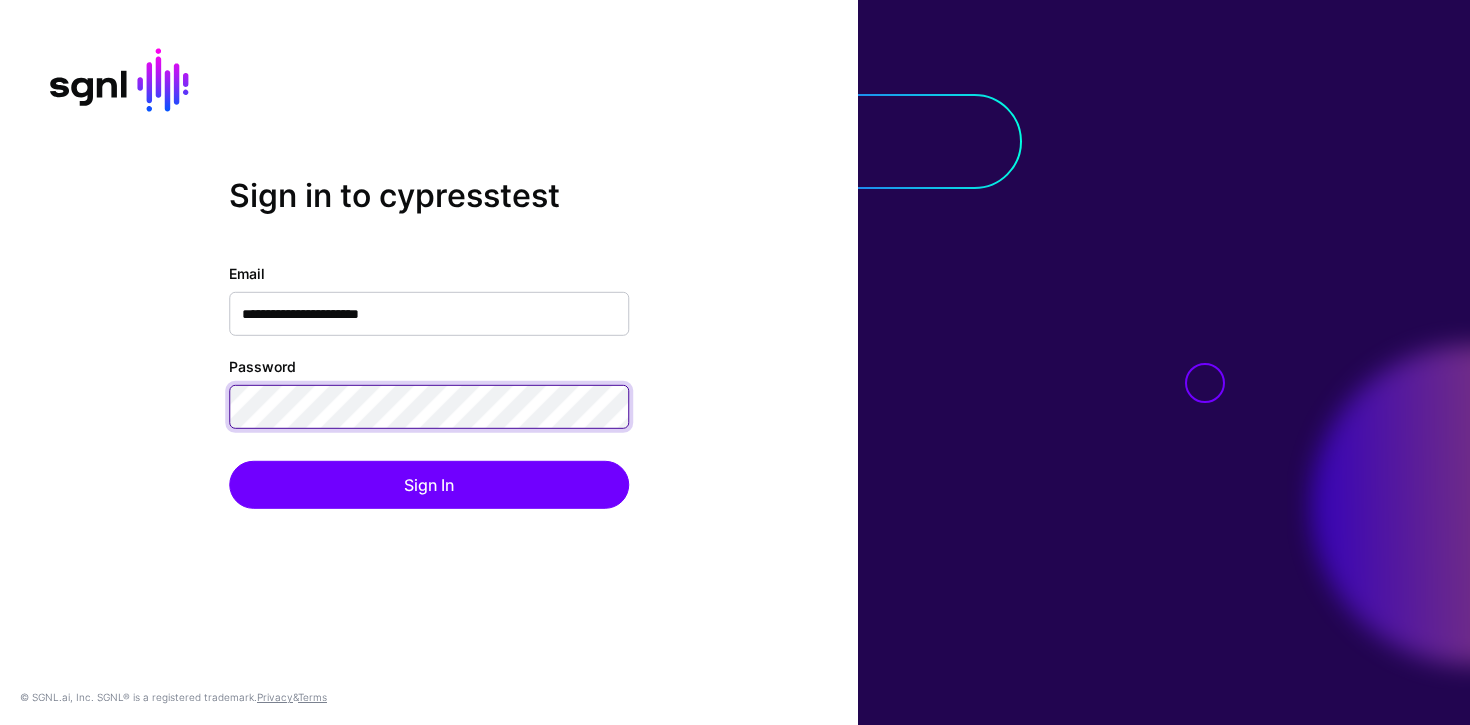 click on "Sign In" 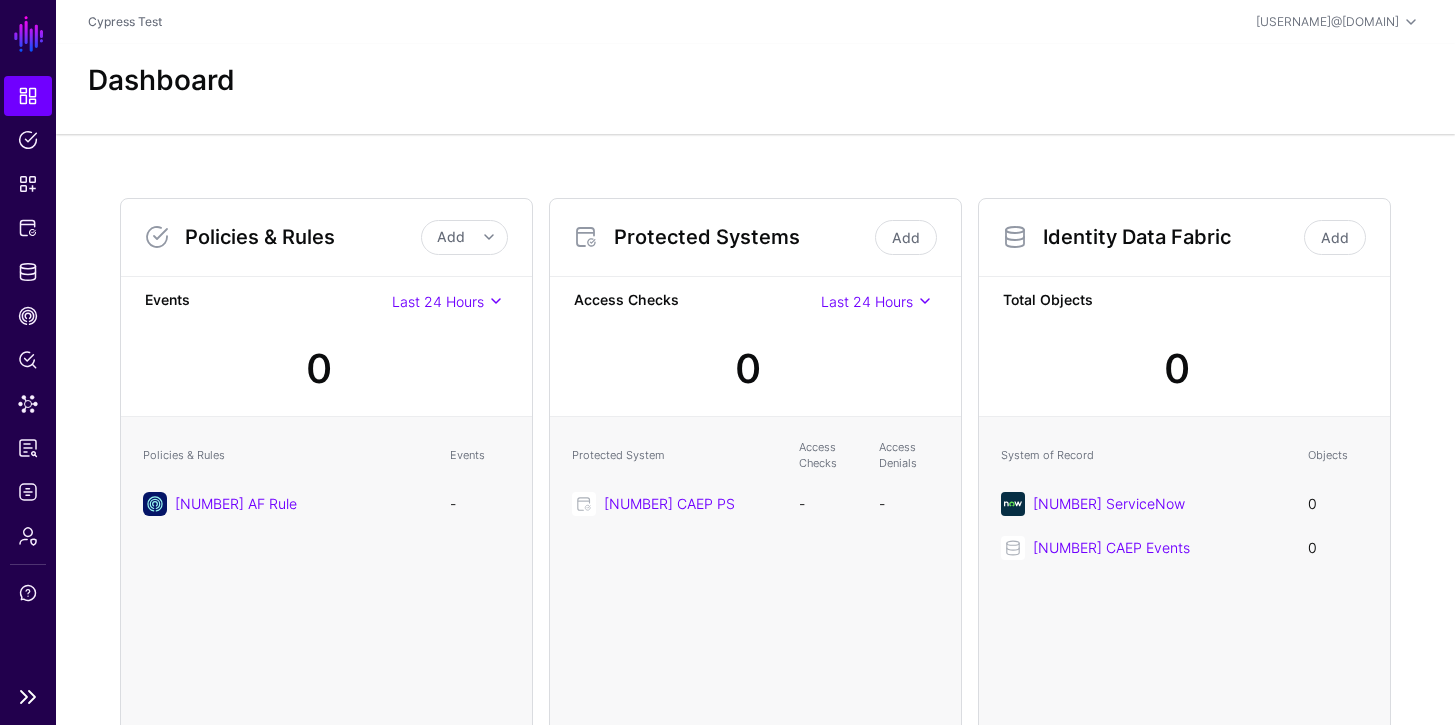 click on "Dashboard Policies Snippets Protected Systems Identity Data Fabric CAEP Hub Policy Lens Data Lens Reports Logs Admin Support" 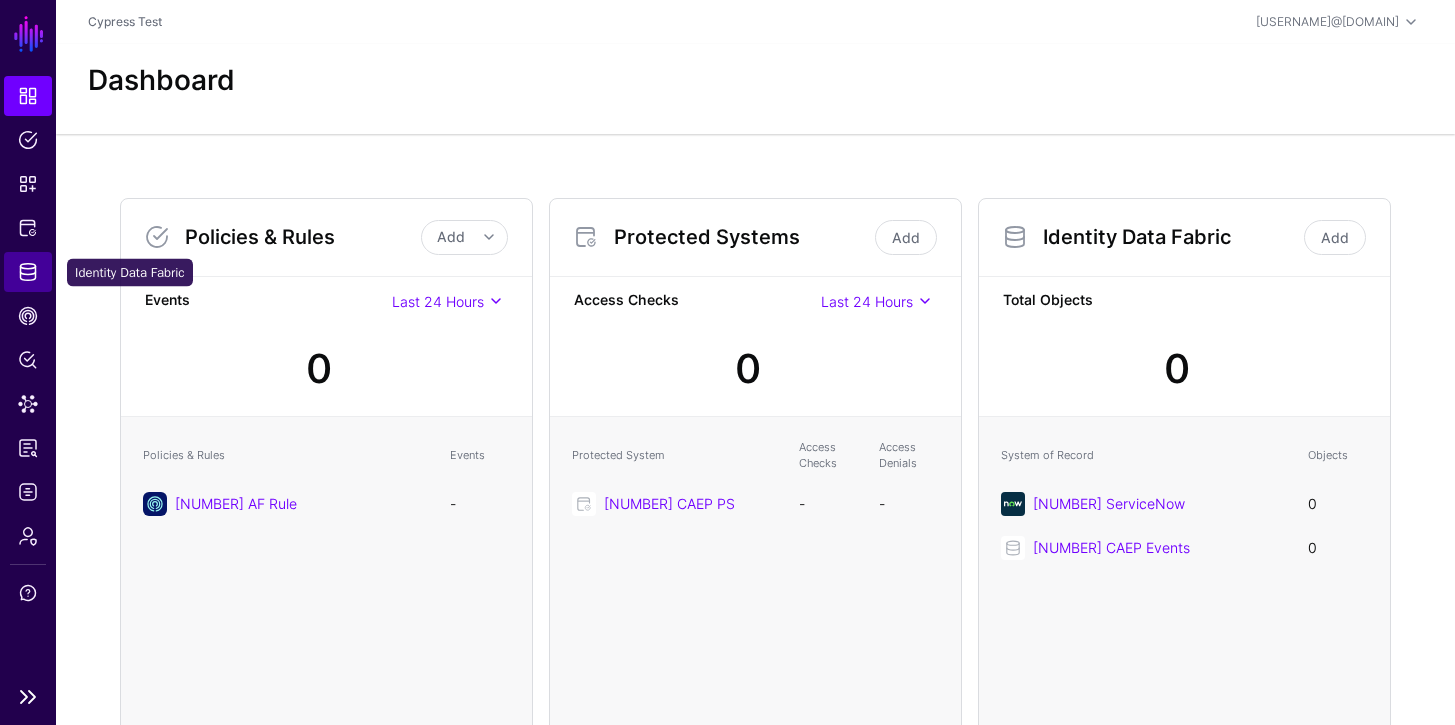 click on "Identity Data Fabric" 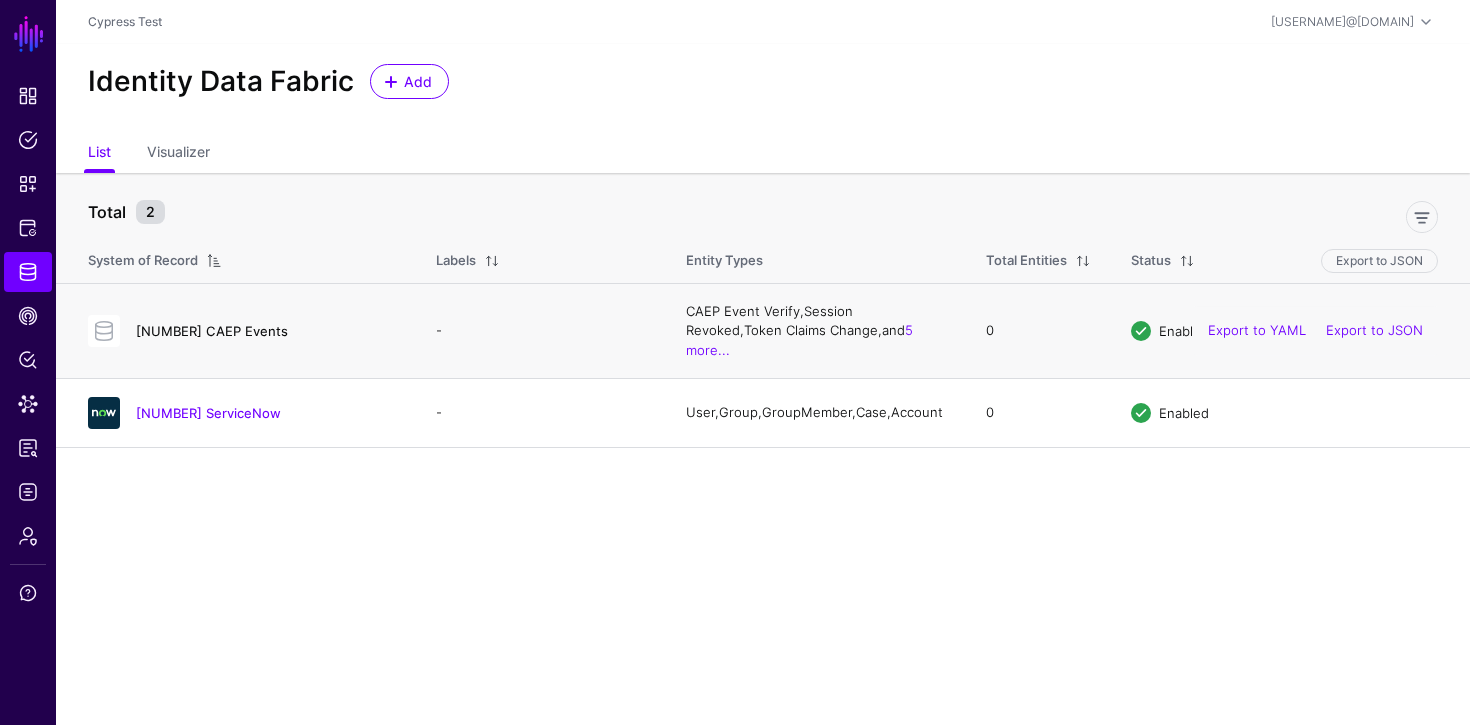 click on "[NUMBER] CAEP Events" 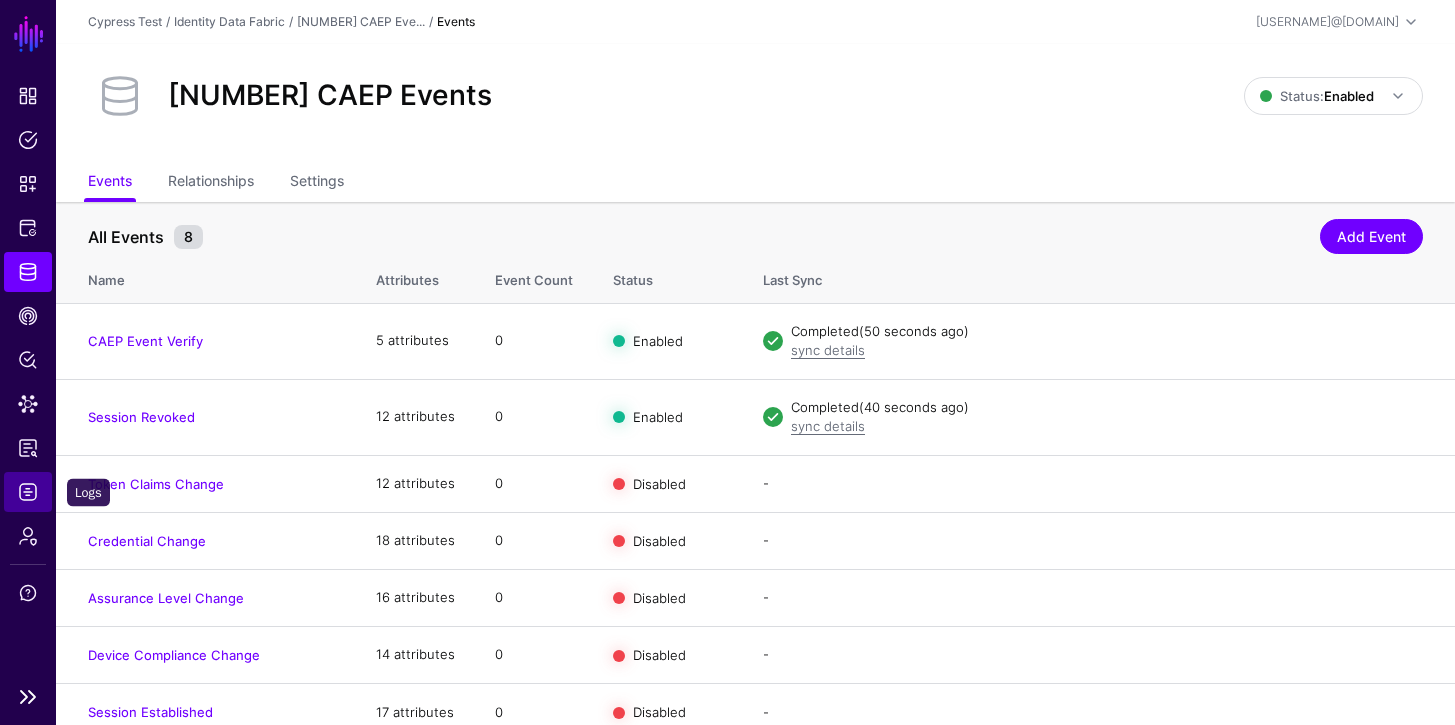 click on "Logs" 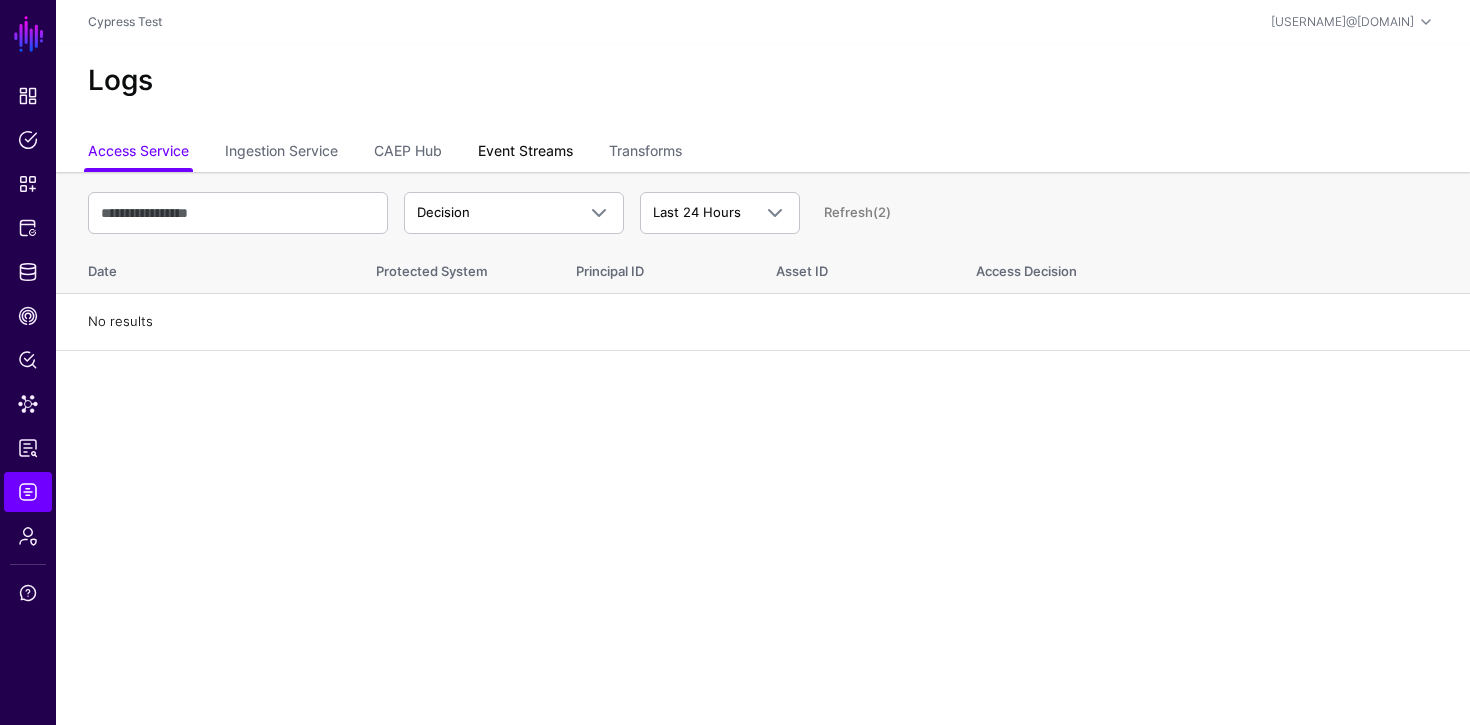 click on "Event Streams" 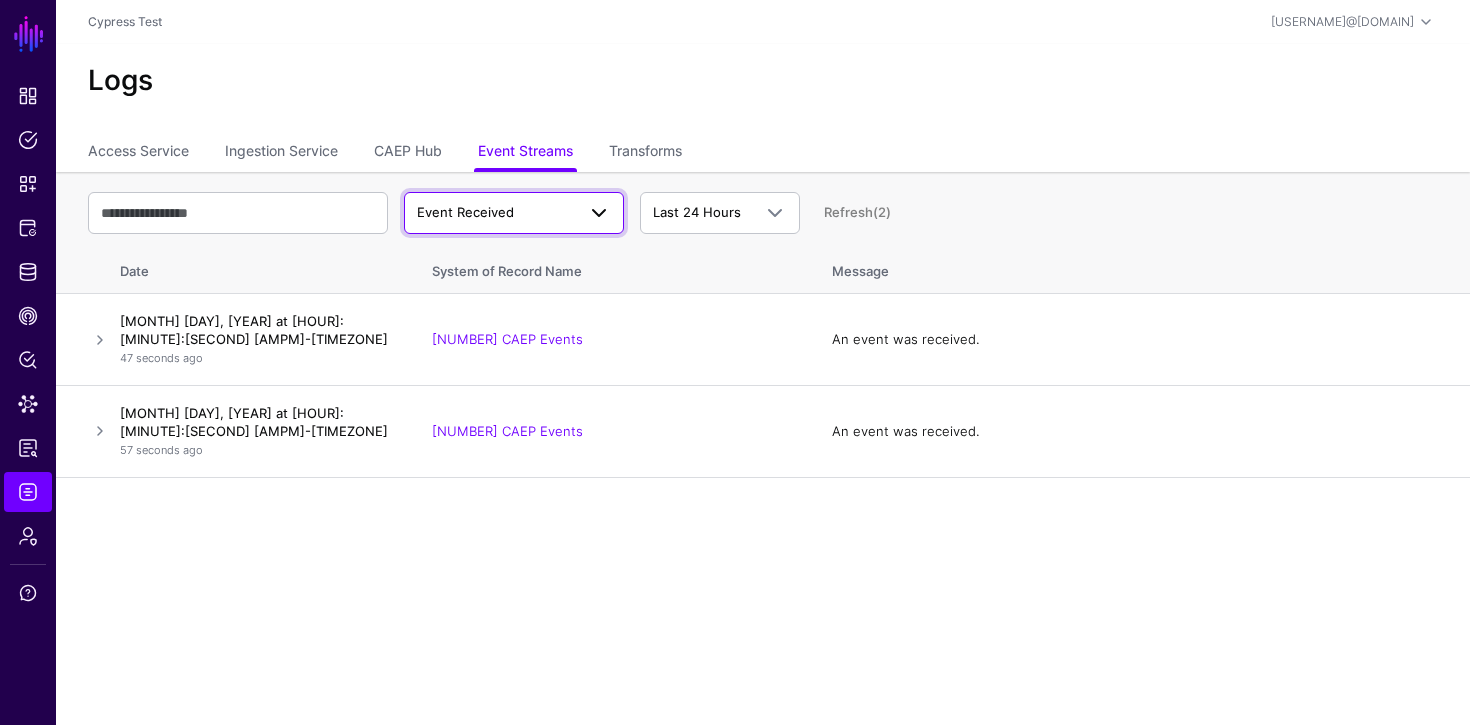 click on "Event Received" at bounding box center (496, 213) 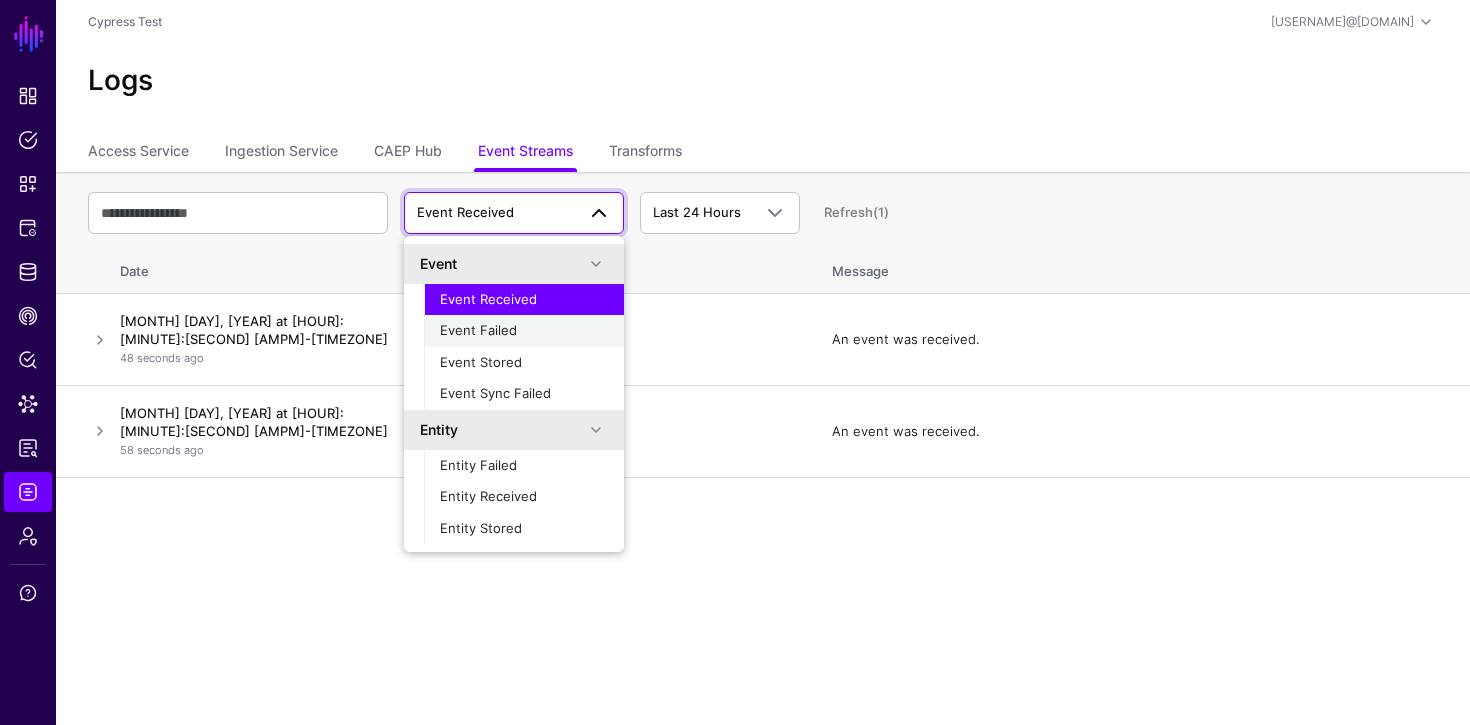 click on "Event Failed" at bounding box center [478, 330] 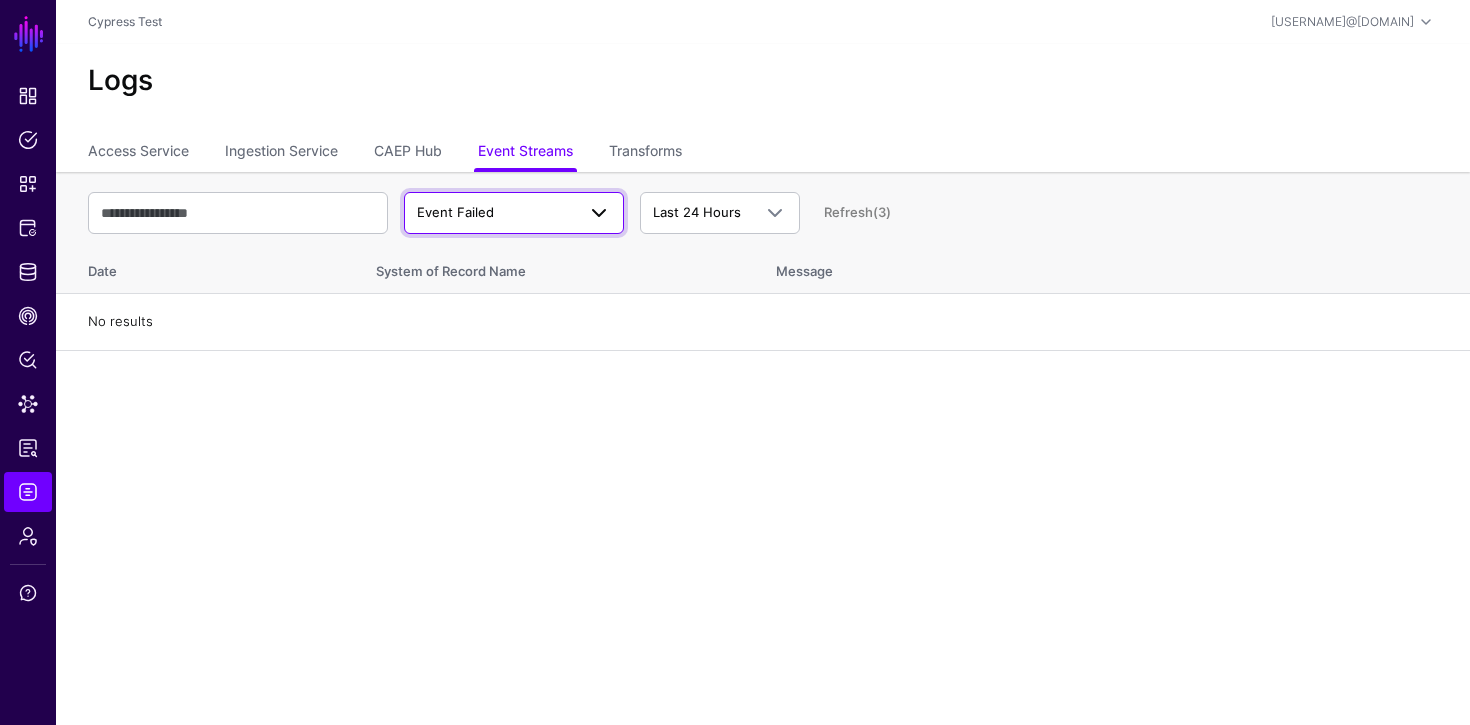 click on "Event Failed" at bounding box center [496, 213] 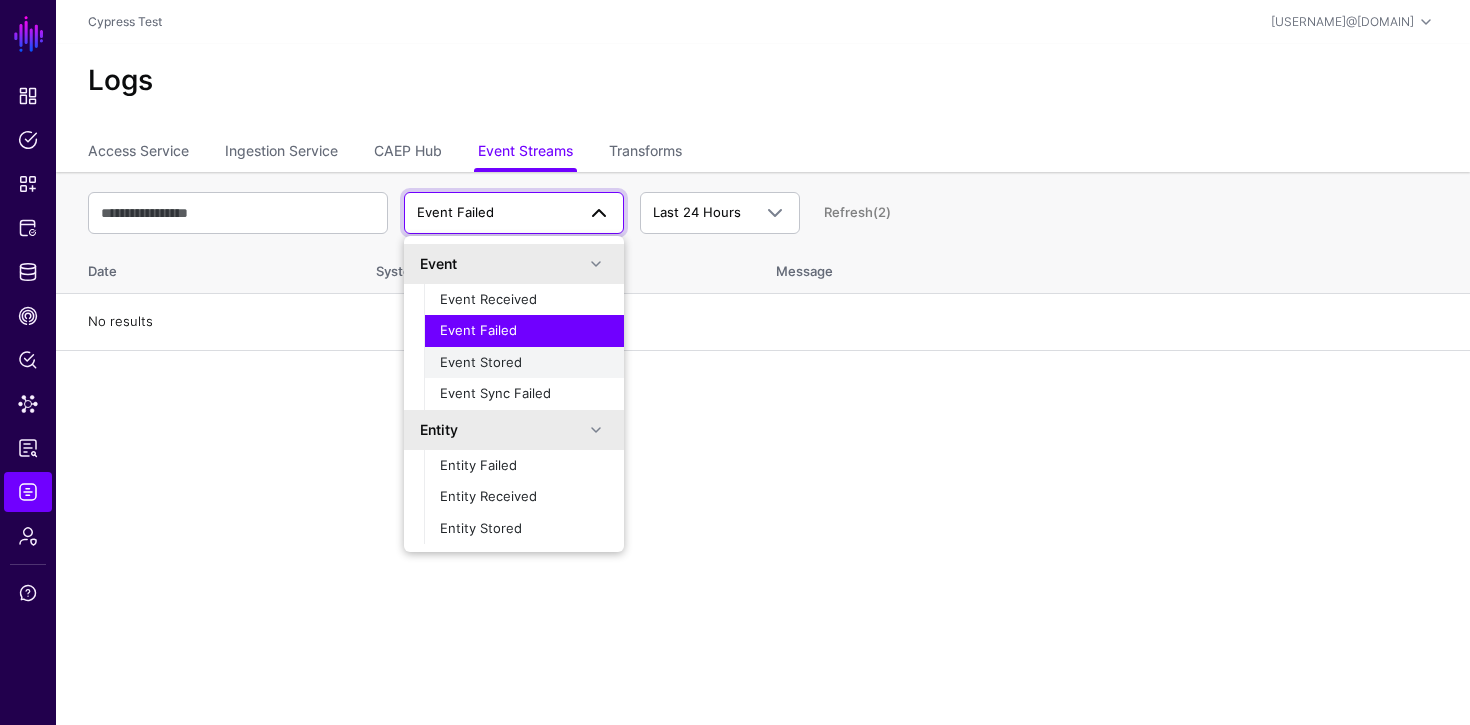 click on "Event Stored" at bounding box center (481, 362) 